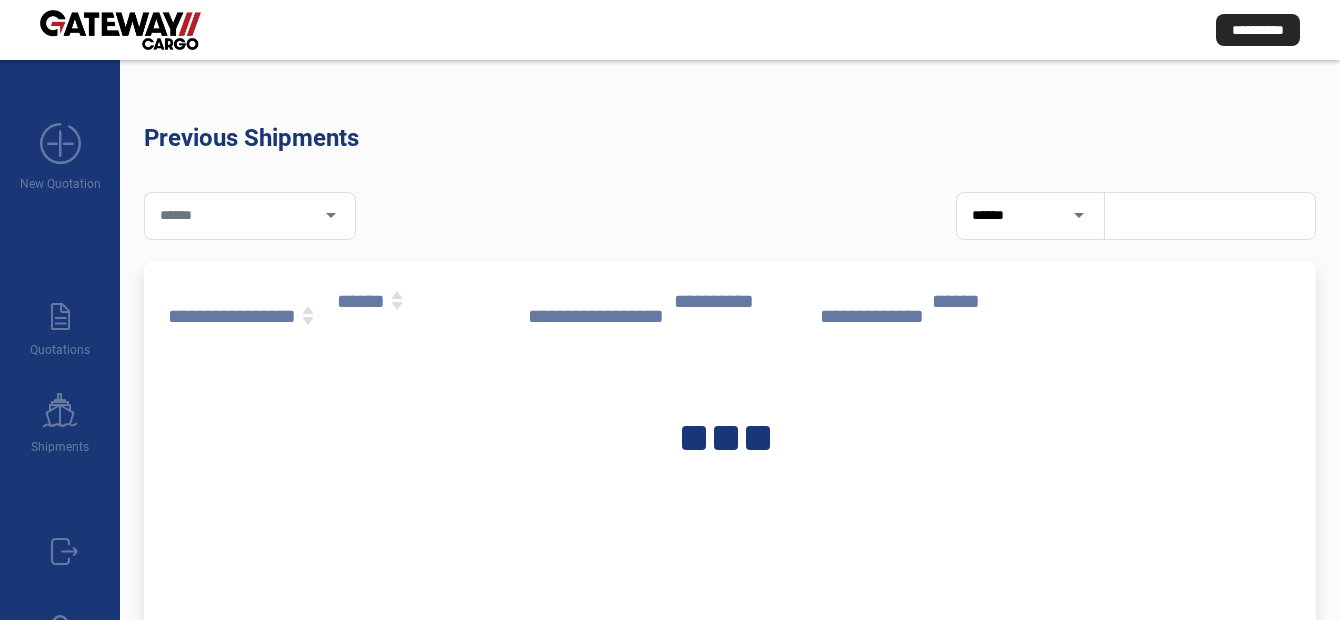 scroll, scrollTop: 0, scrollLeft: 0, axis: both 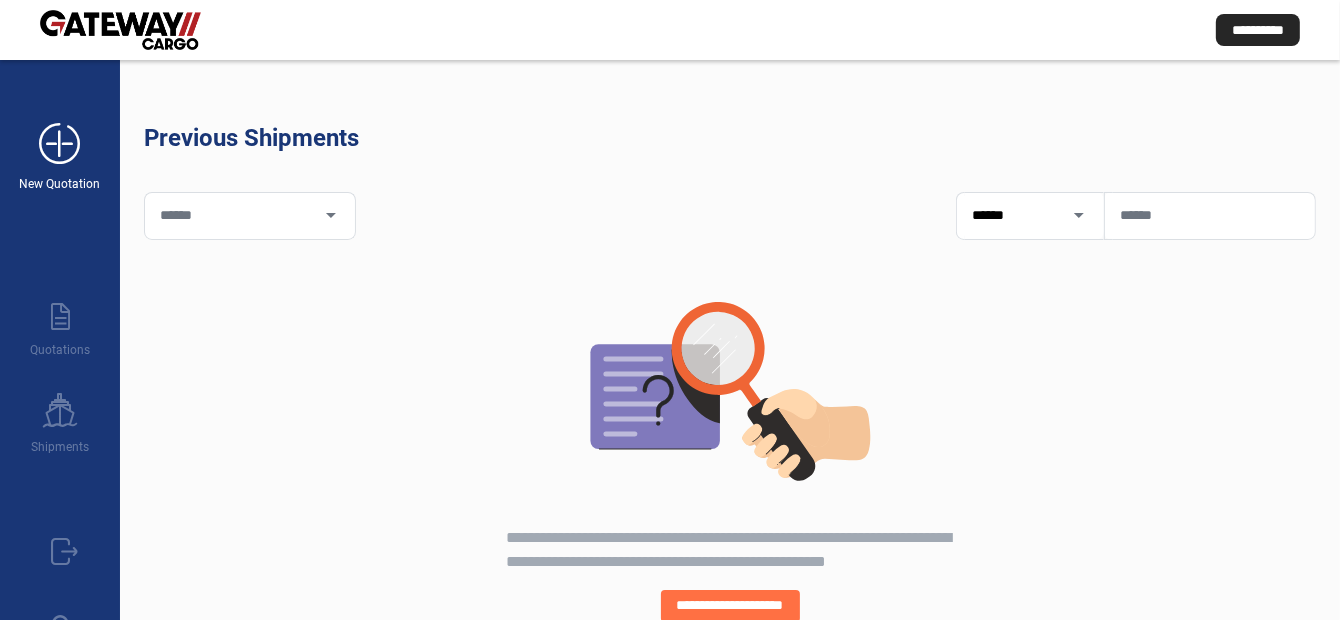 click on "add_new" at bounding box center [60, 144] 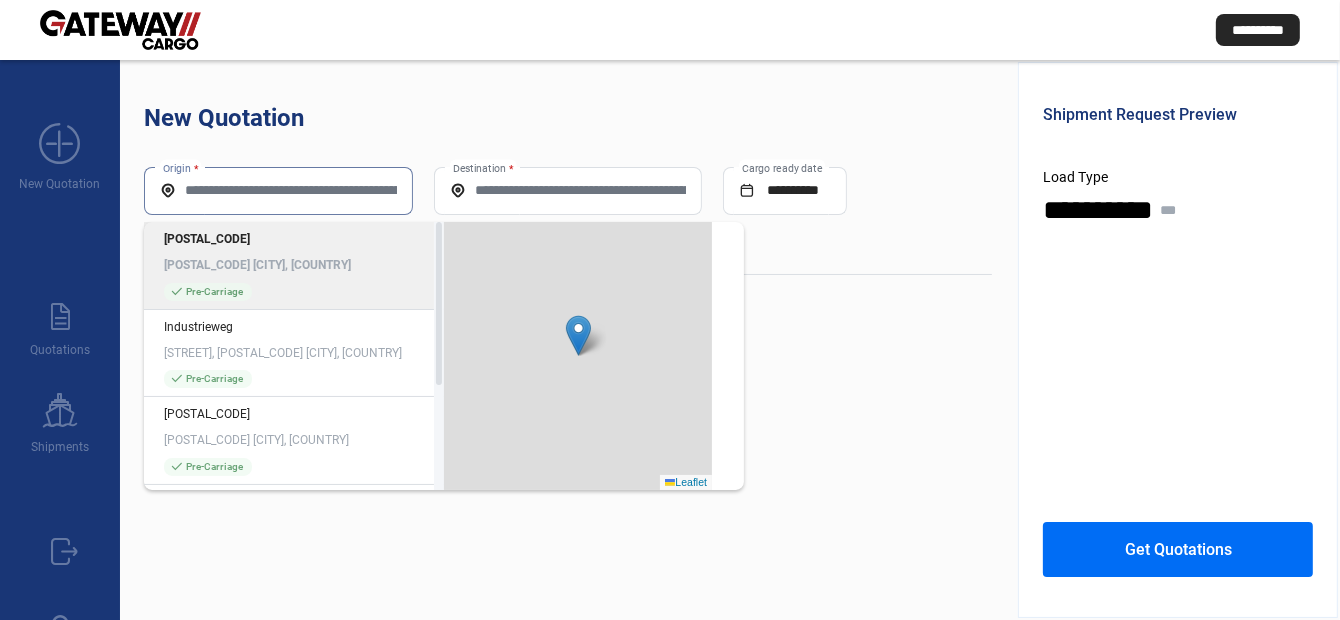 click on "Origin *" at bounding box center [278, 190] 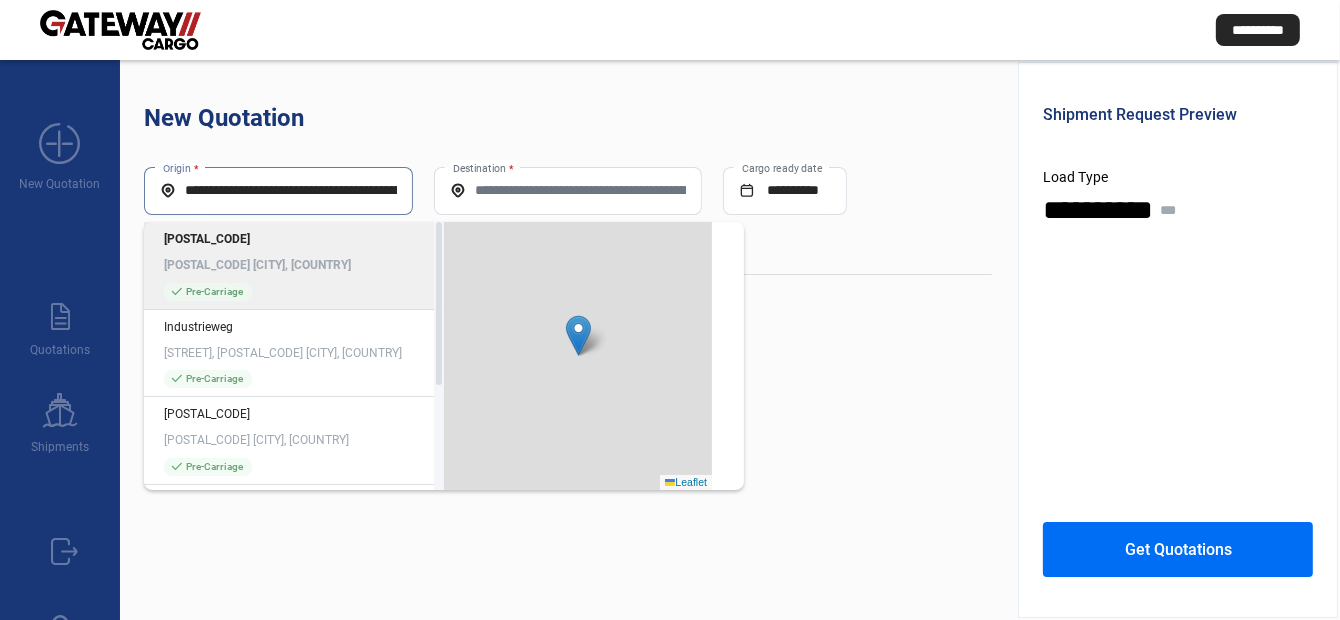 scroll, scrollTop: 0, scrollLeft: 111, axis: horizontal 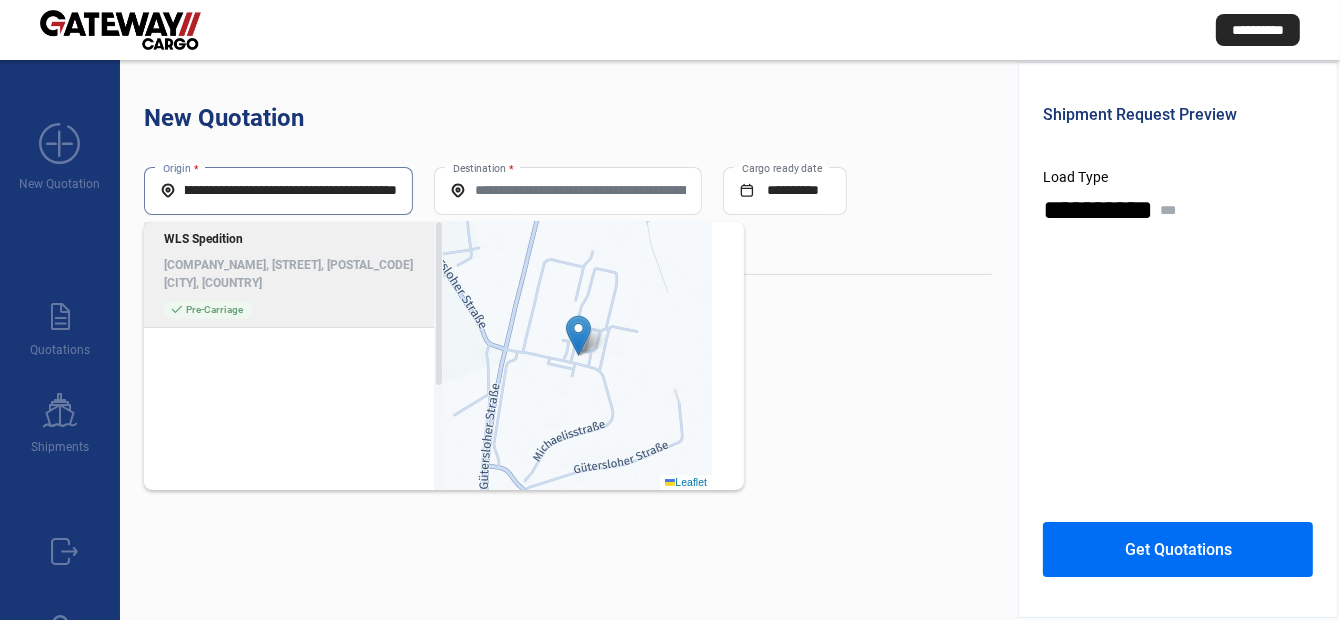 type on "**********" 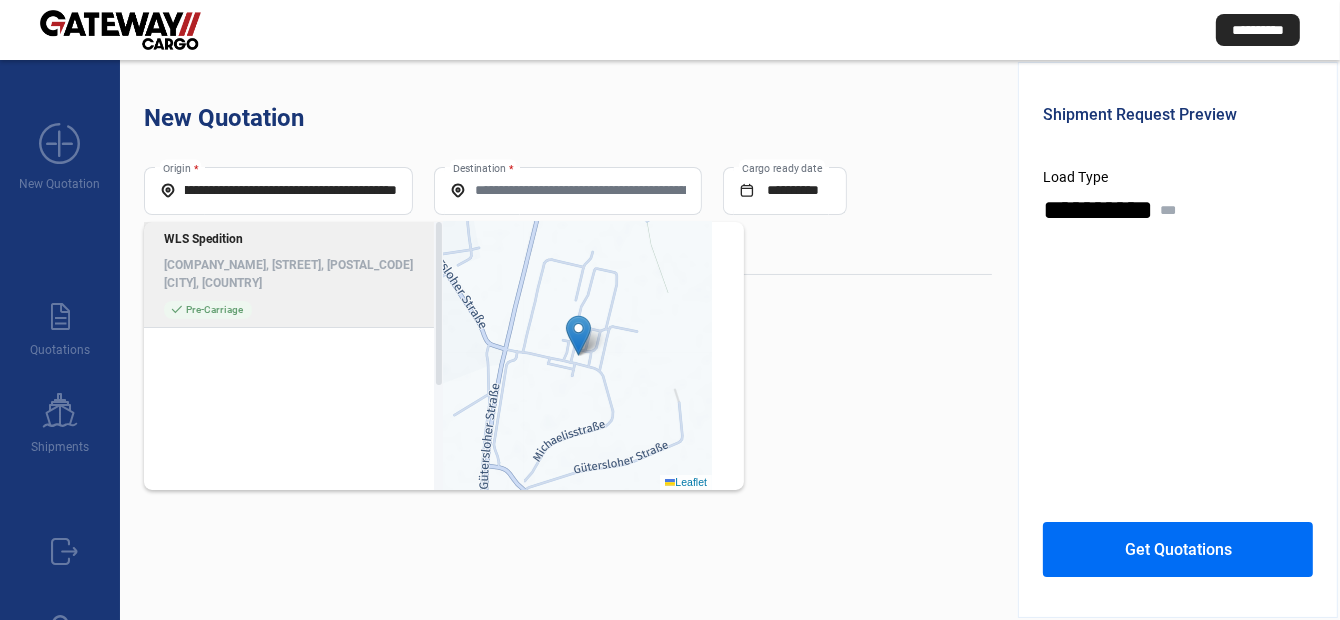 scroll, scrollTop: 0, scrollLeft: 0, axis: both 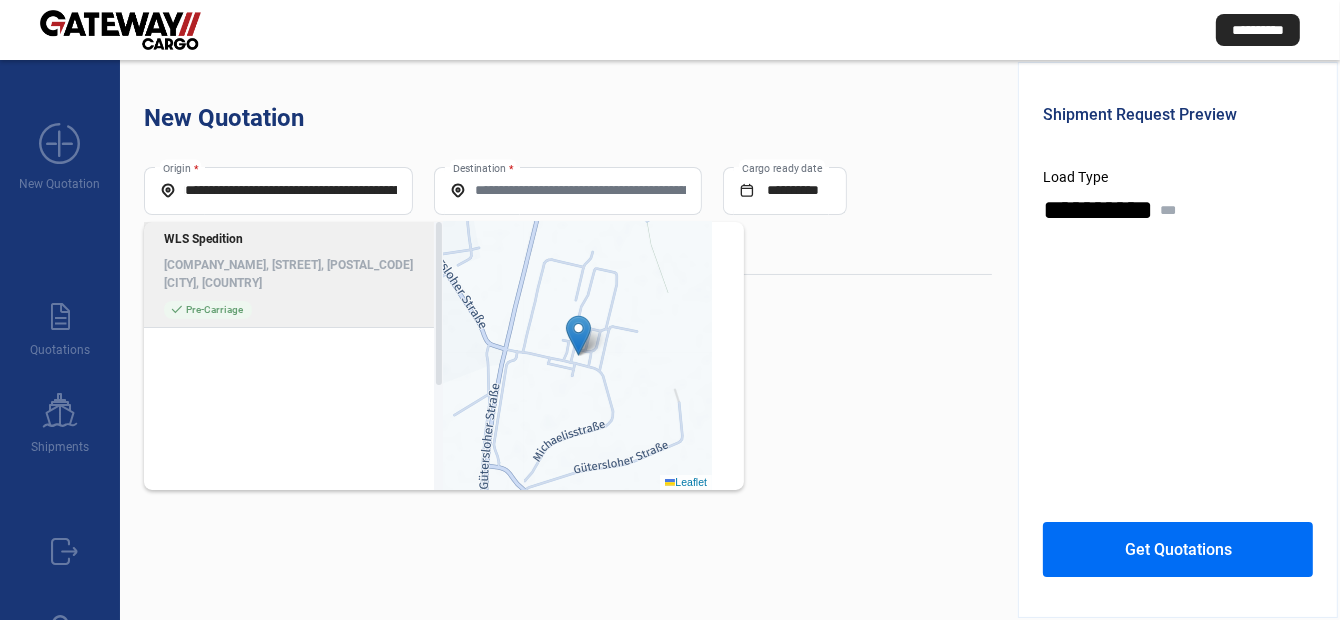 click on "[COMPANY_NAME], [STREET], [POSTAL_CODE] [CITY], [COUNTRY]" at bounding box center (294, 274) 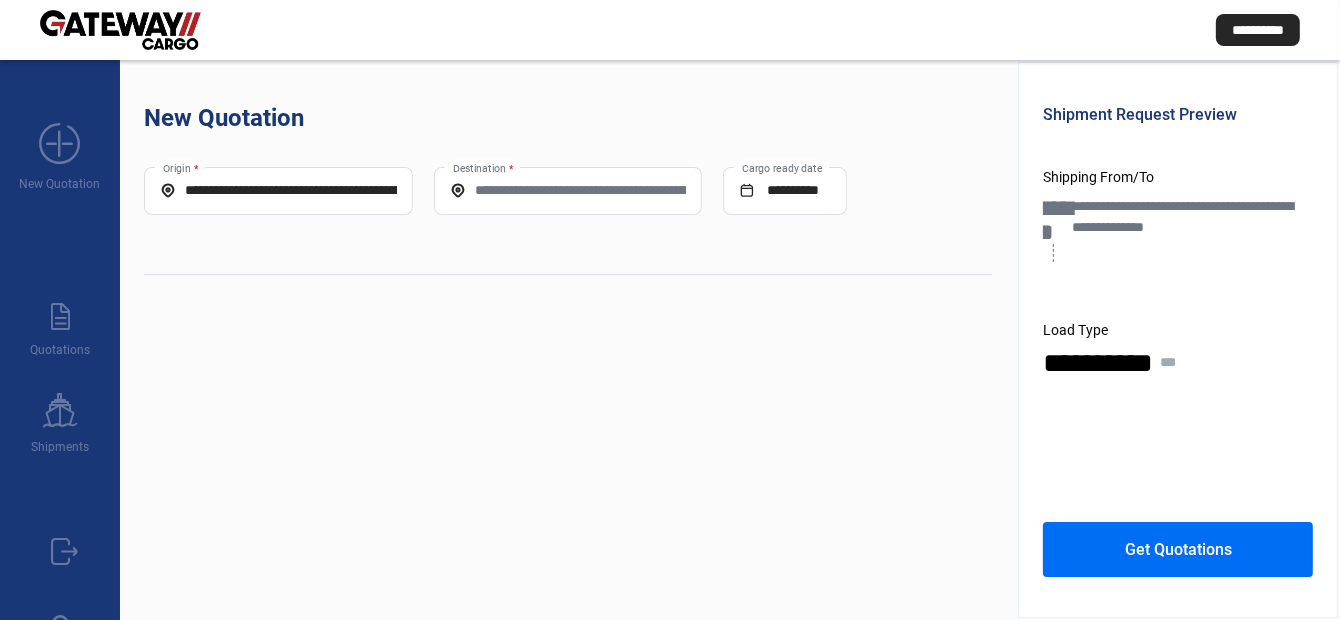 click on "Destination *" at bounding box center [568, 191] 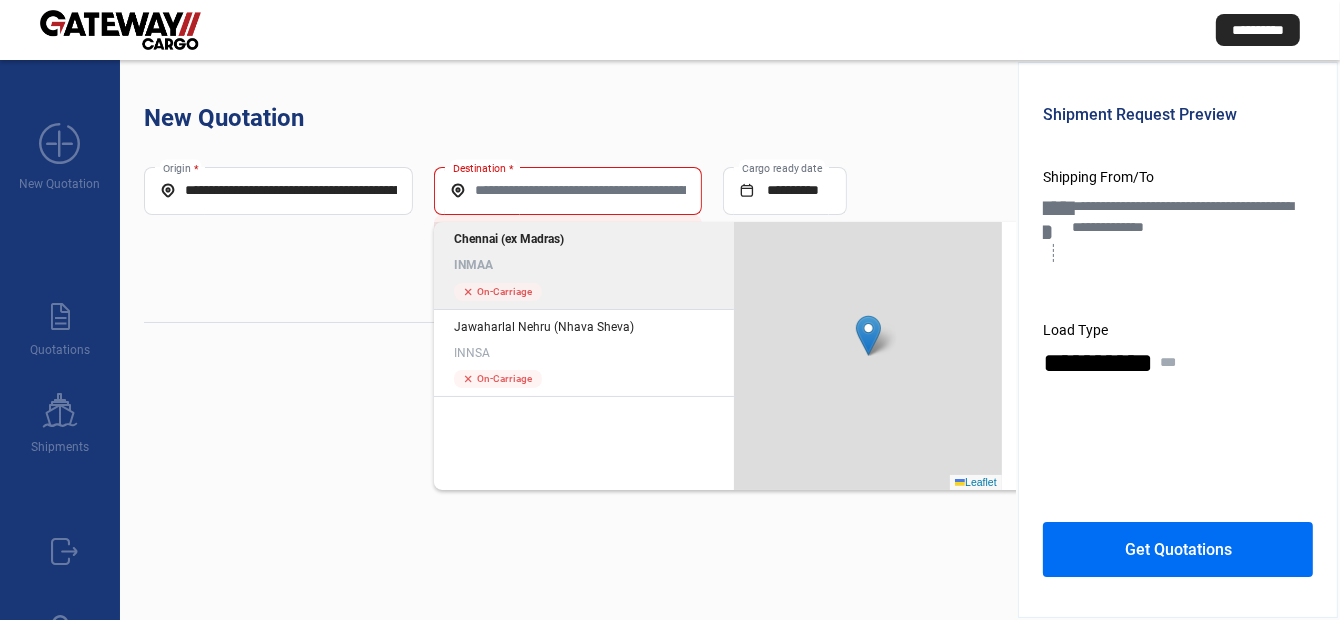 click on "[CITY] ([EX_CITY]) [ON_CARRIAGE]" at bounding box center (584, 266) 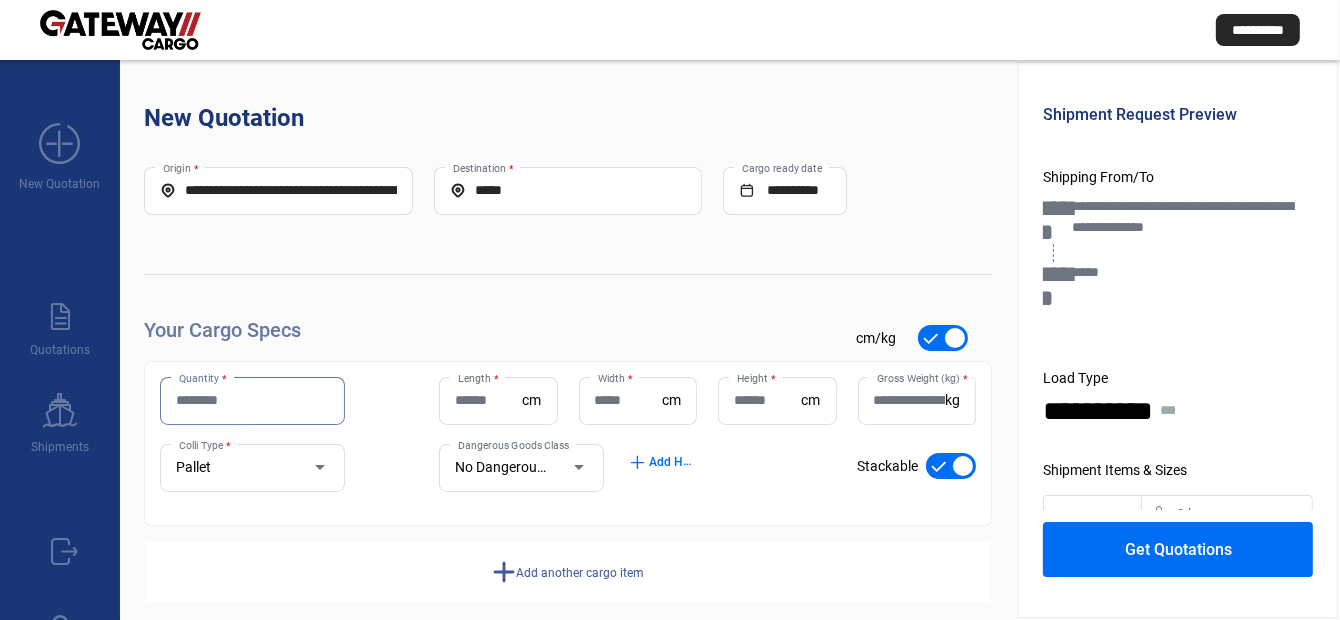 click on "Quantity *" at bounding box center [252, 400] 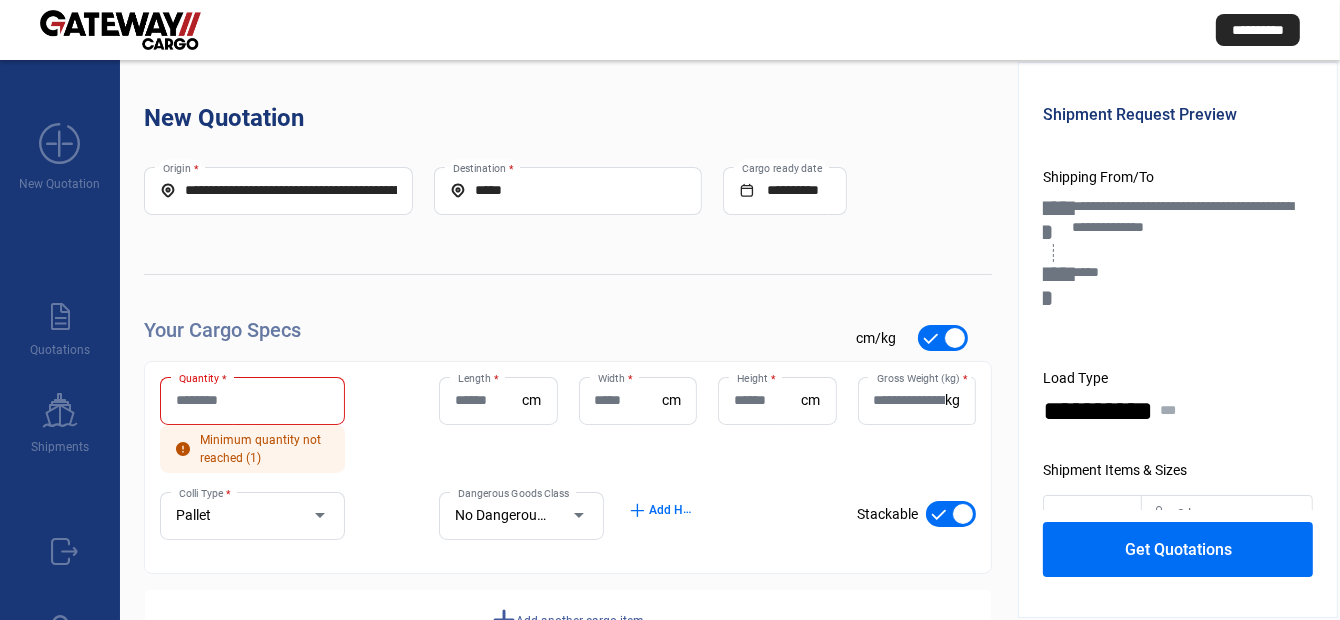 click on "Minimum quantity not reached (1)" at bounding box center (252, 449) 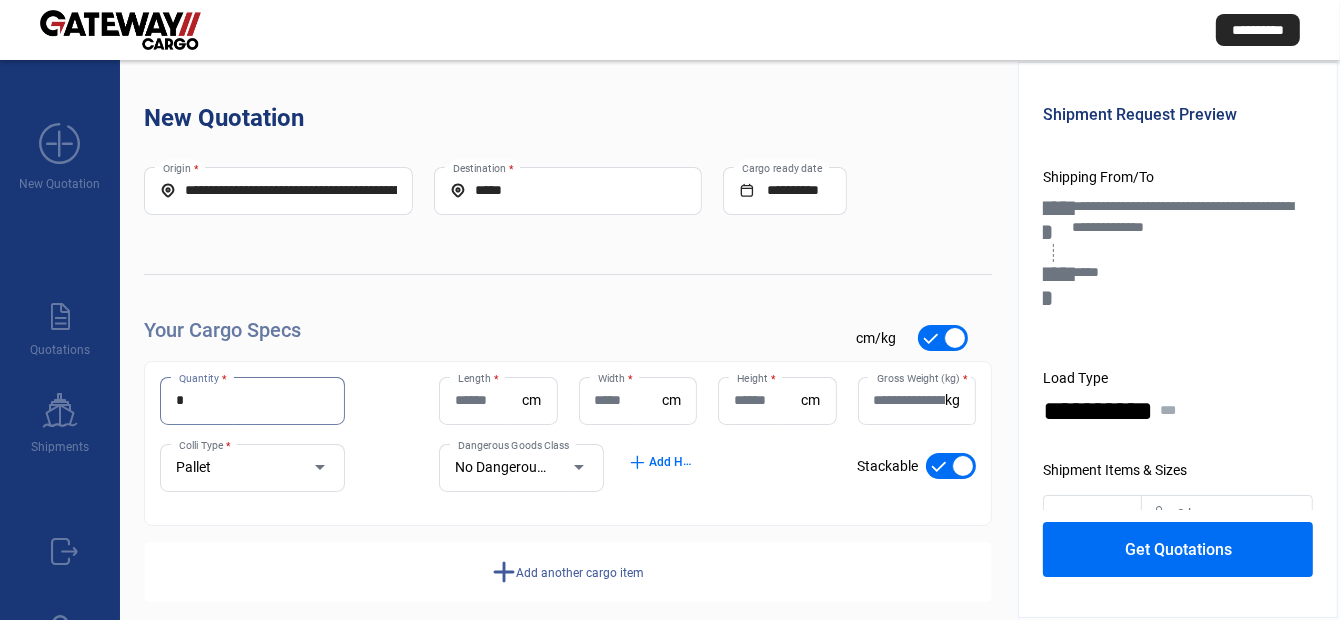 type on "*" 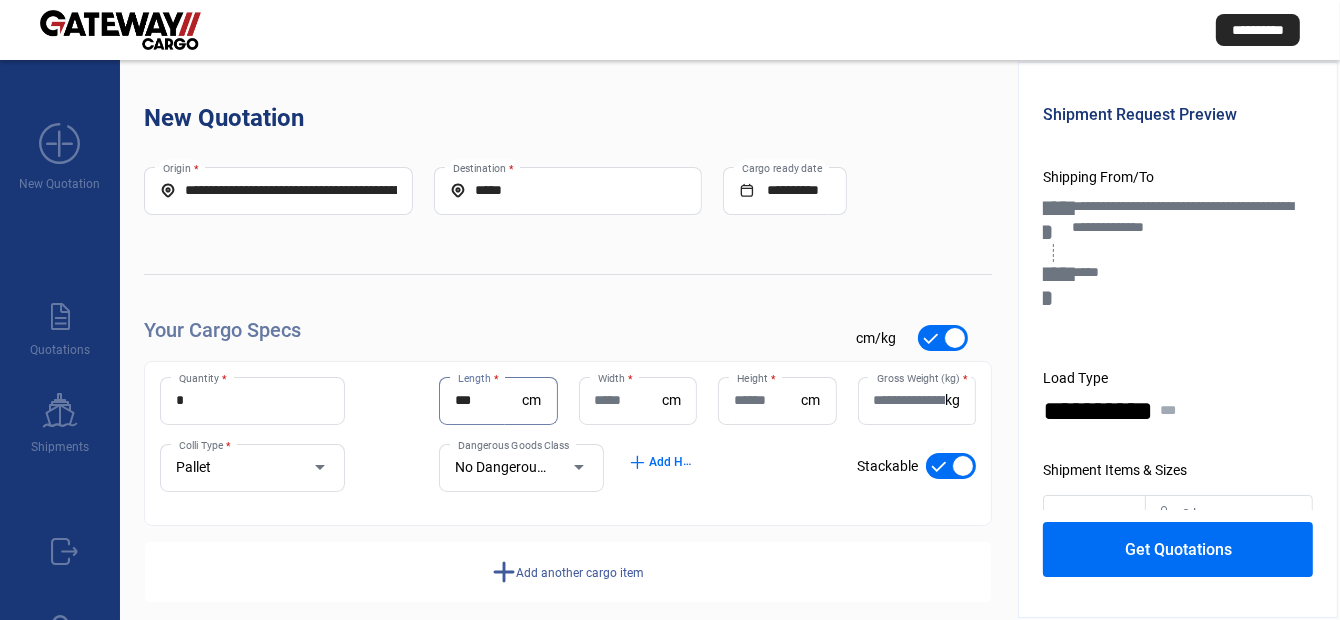 type on "***" 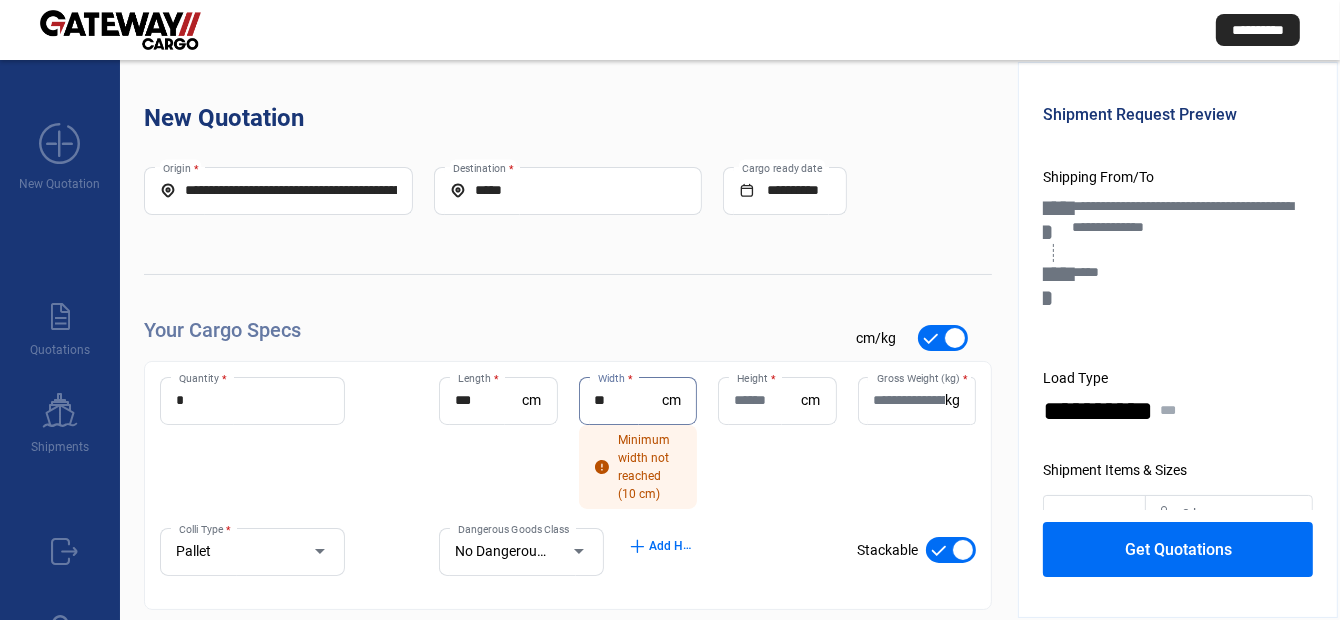type on "**" 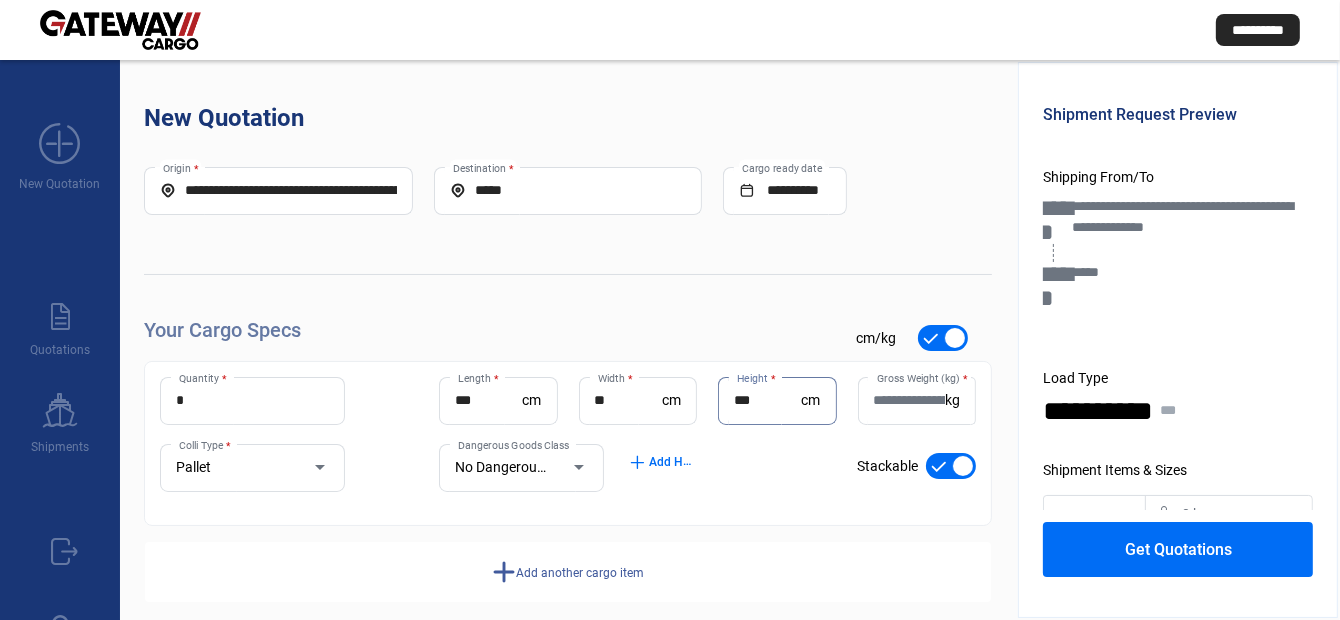 type on "***" 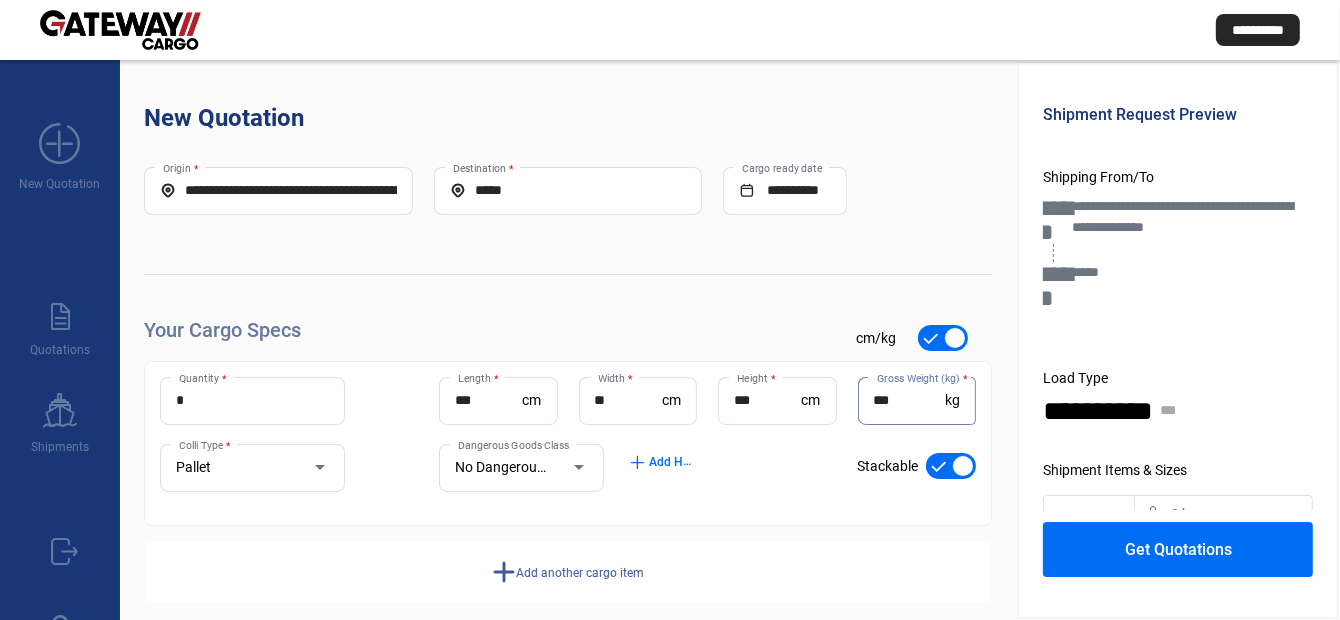 type on "***" 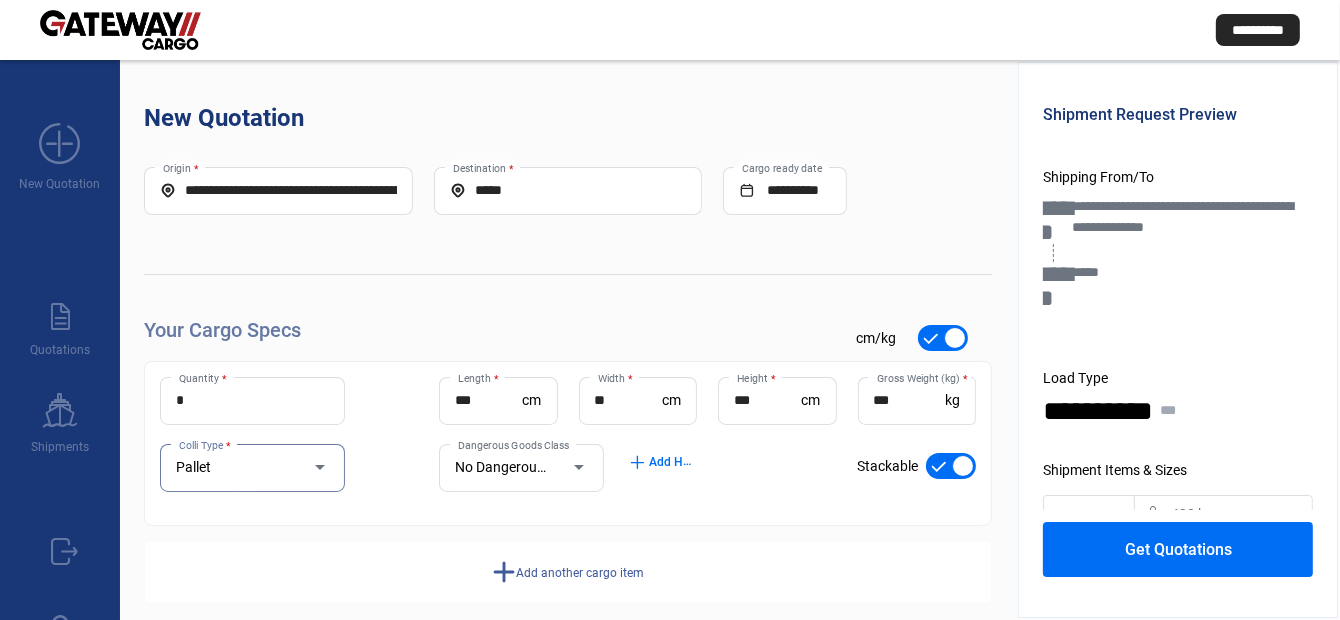 click on "add  Add another cargo item" at bounding box center [568, 572] 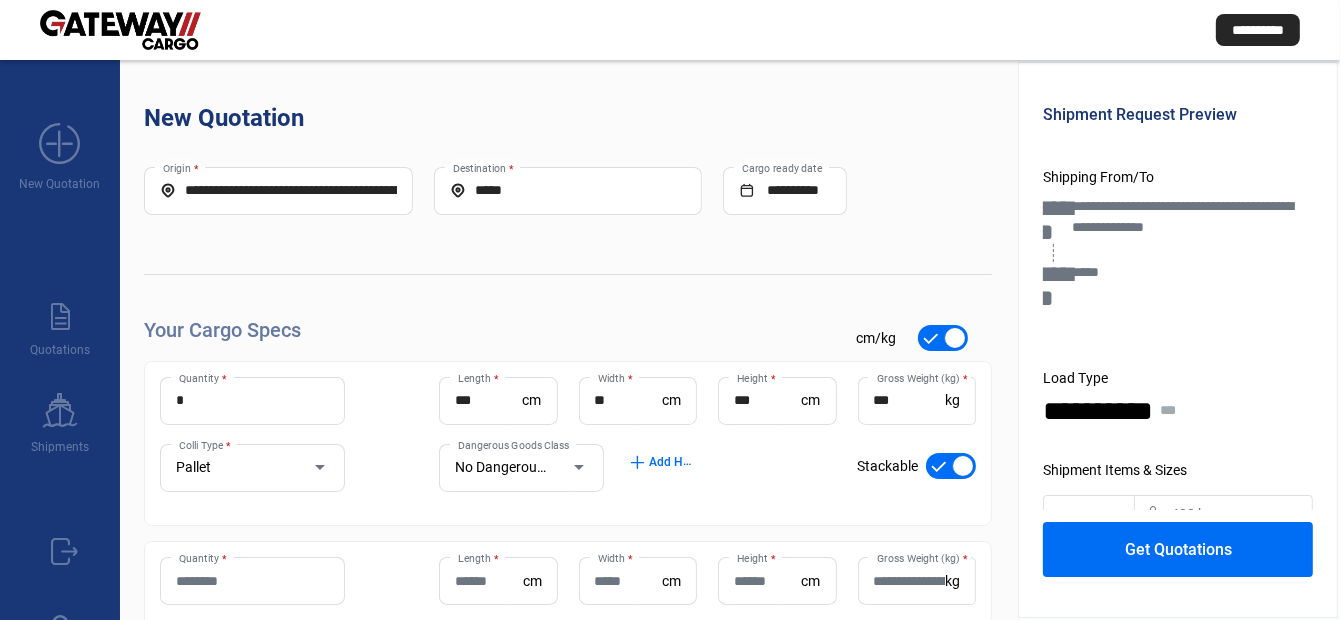 click on "Quantity *" at bounding box center (252, 581) 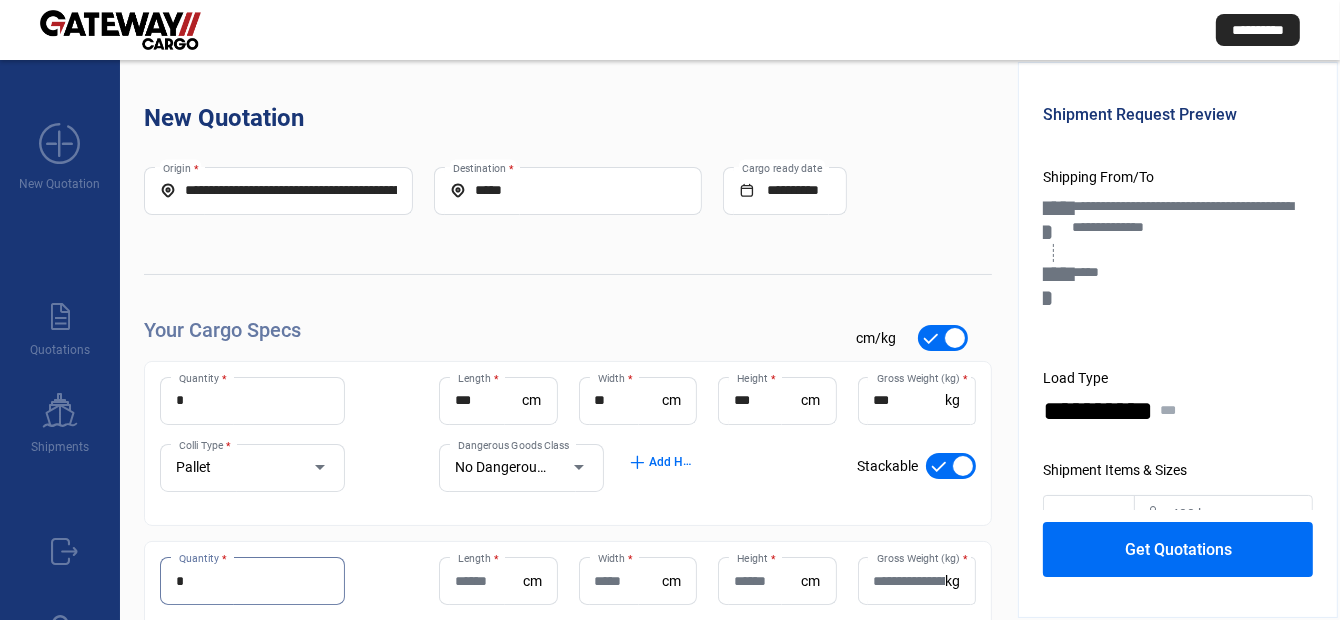 type on "*" 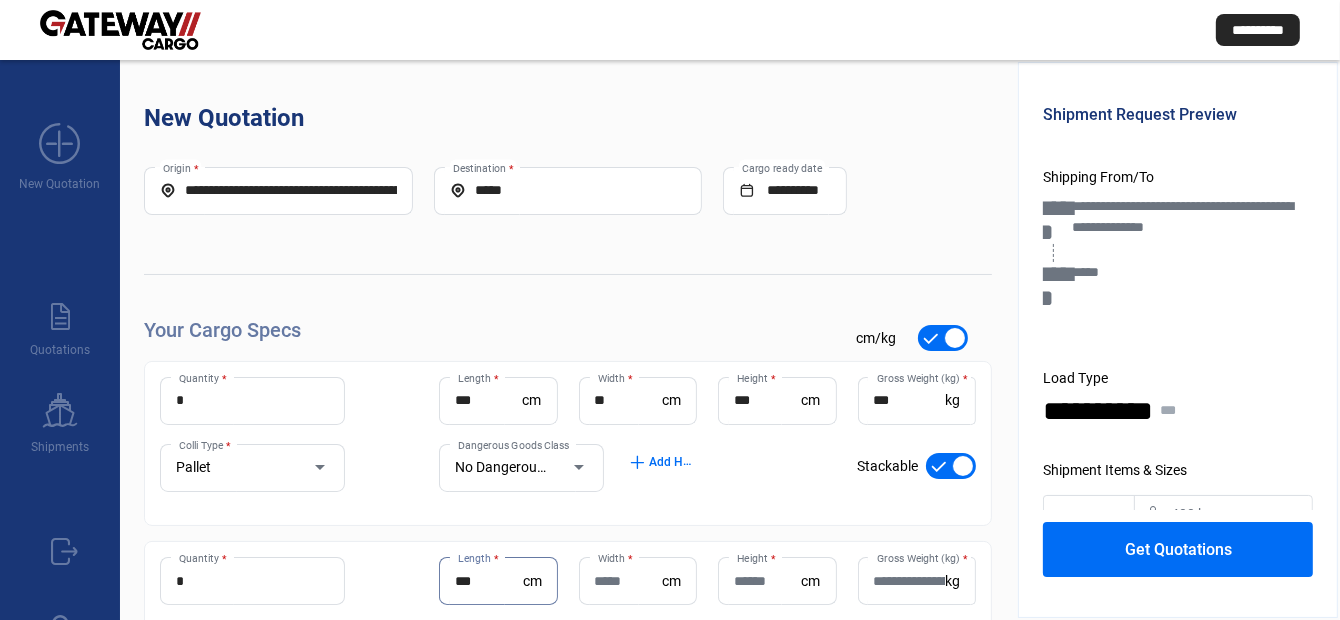 type on "***" 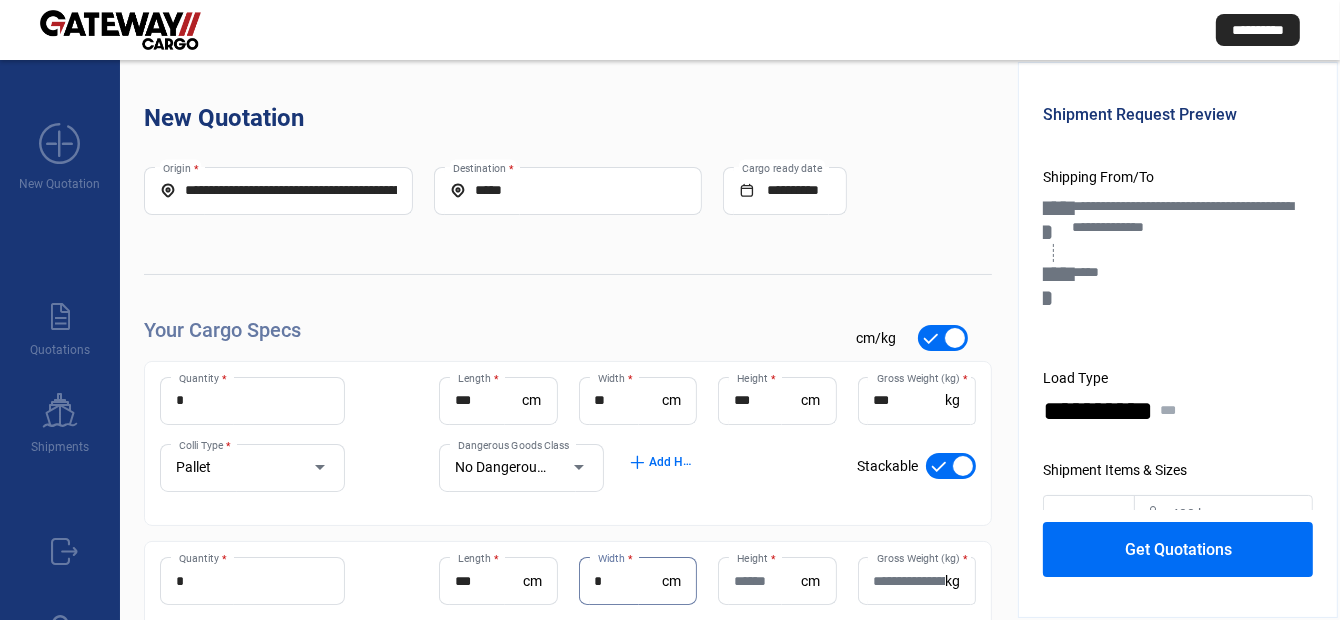 type on "*" 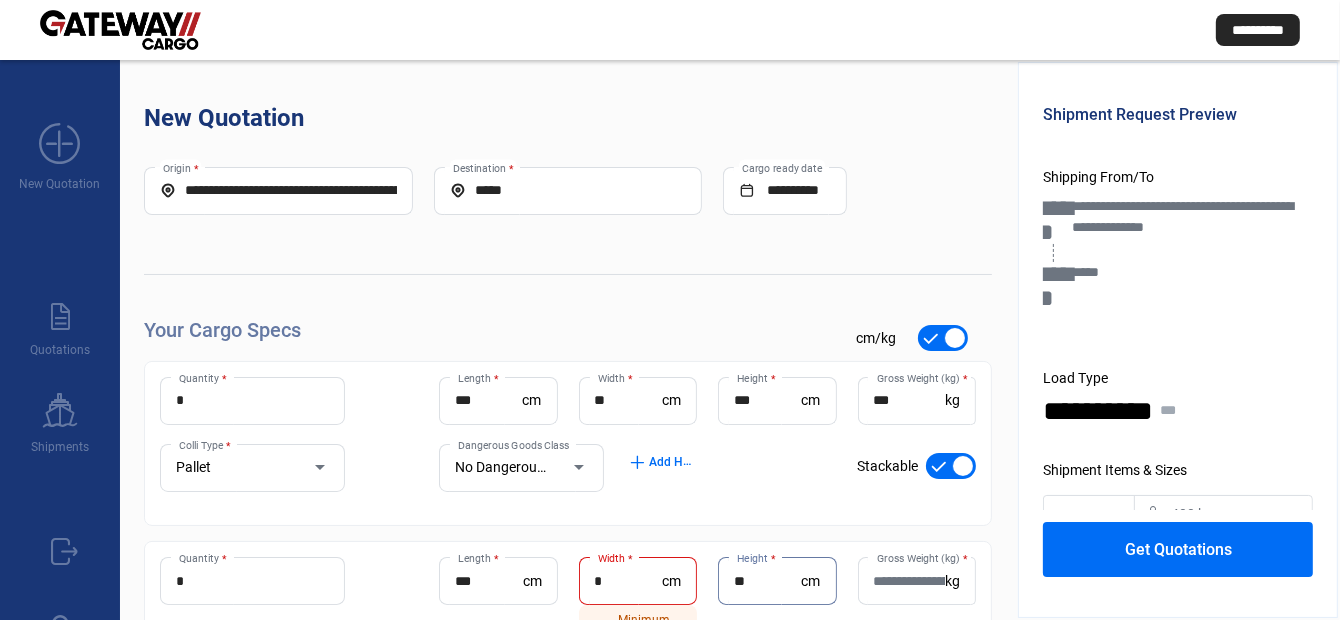 type on "**" 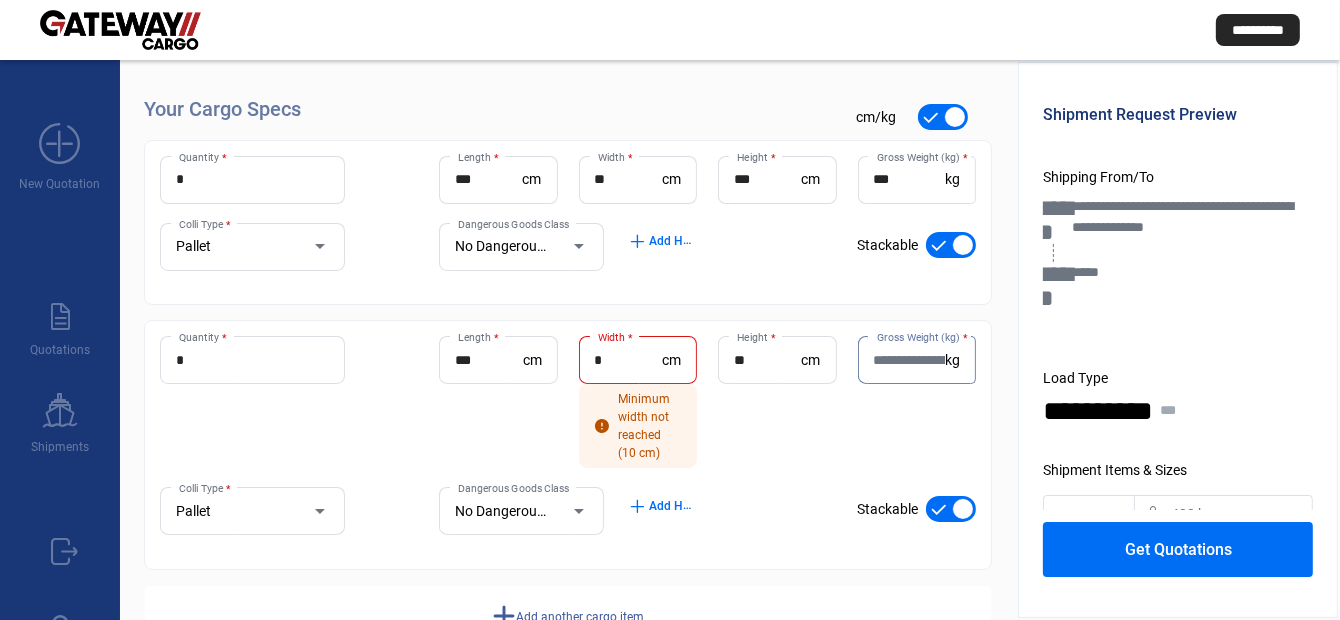 scroll, scrollTop: 222, scrollLeft: 0, axis: vertical 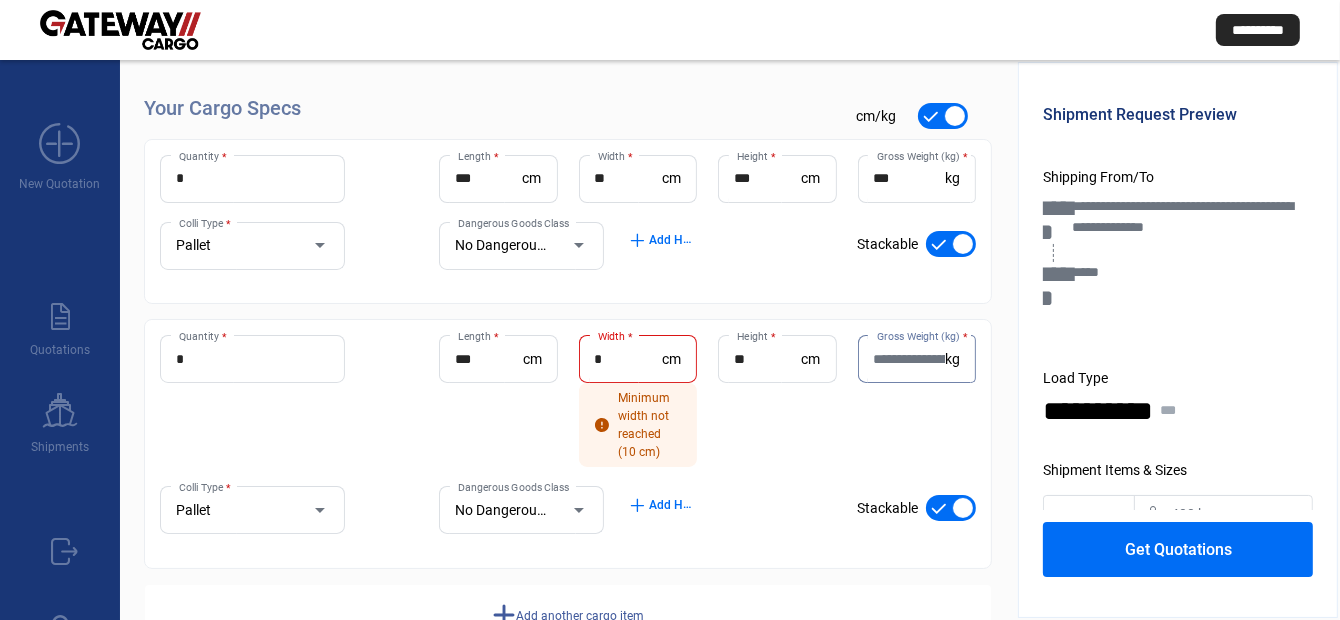 click on "* Width  *" at bounding box center [629, 359] 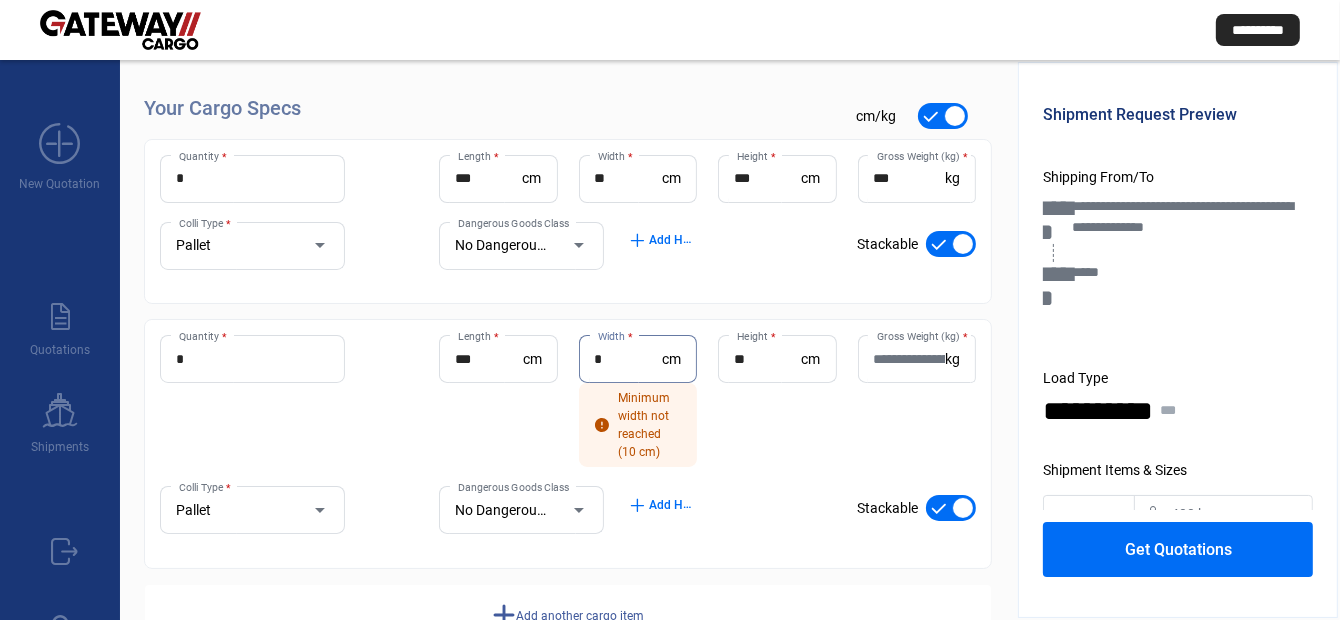 drag, startPoint x: 651, startPoint y: 357, endPoint x: 586, endPoint y: 351, distance: 65.27634 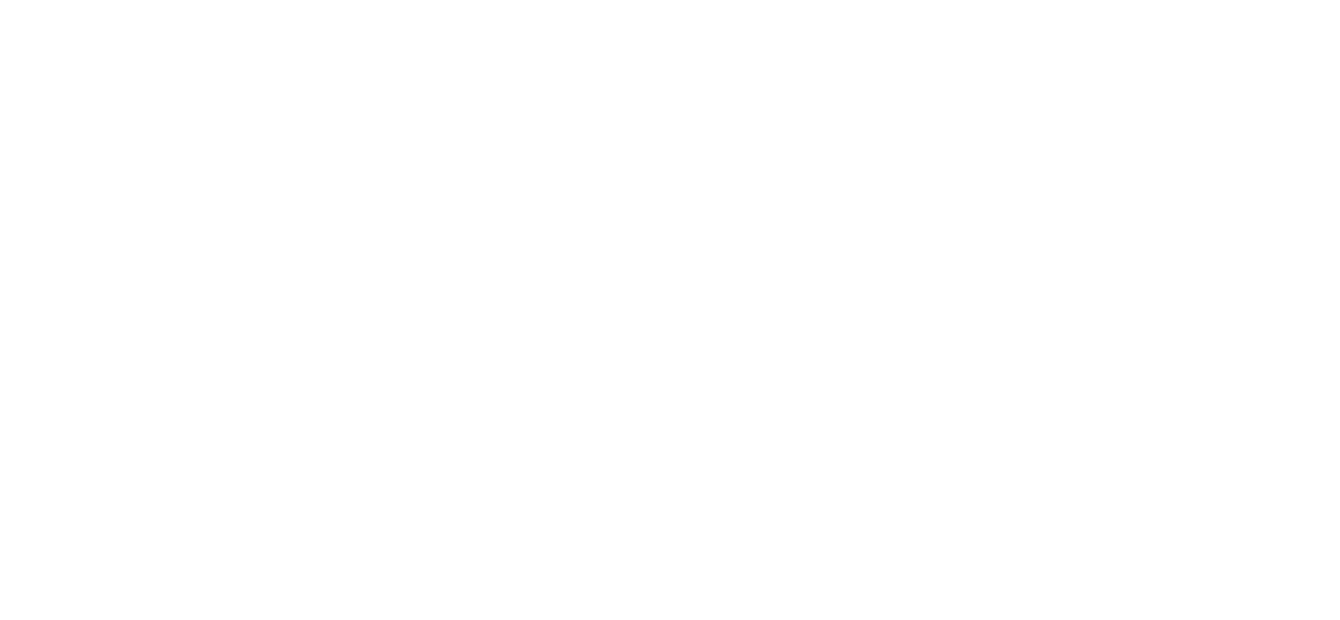 scroll, scrollTop: 0, scrollLeft: 0, axis: both 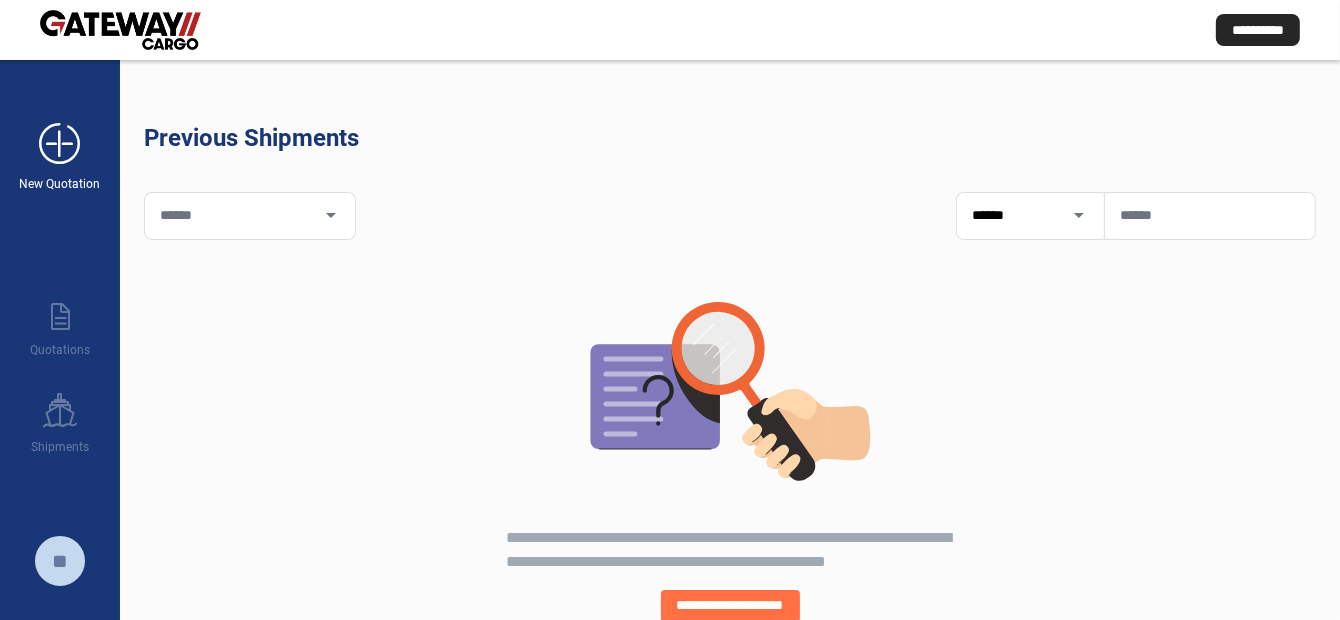 click on "add_new" at bounding box center [60, 144] 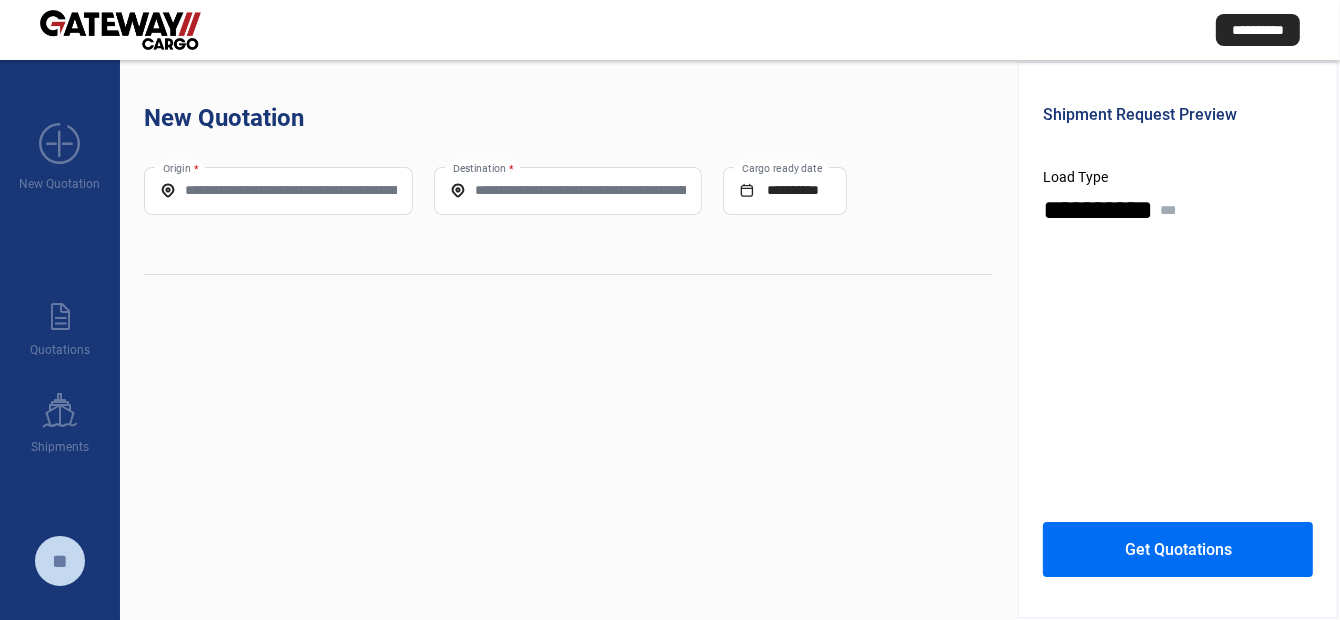 click on "Origin *" at bounding box center [278, 190] 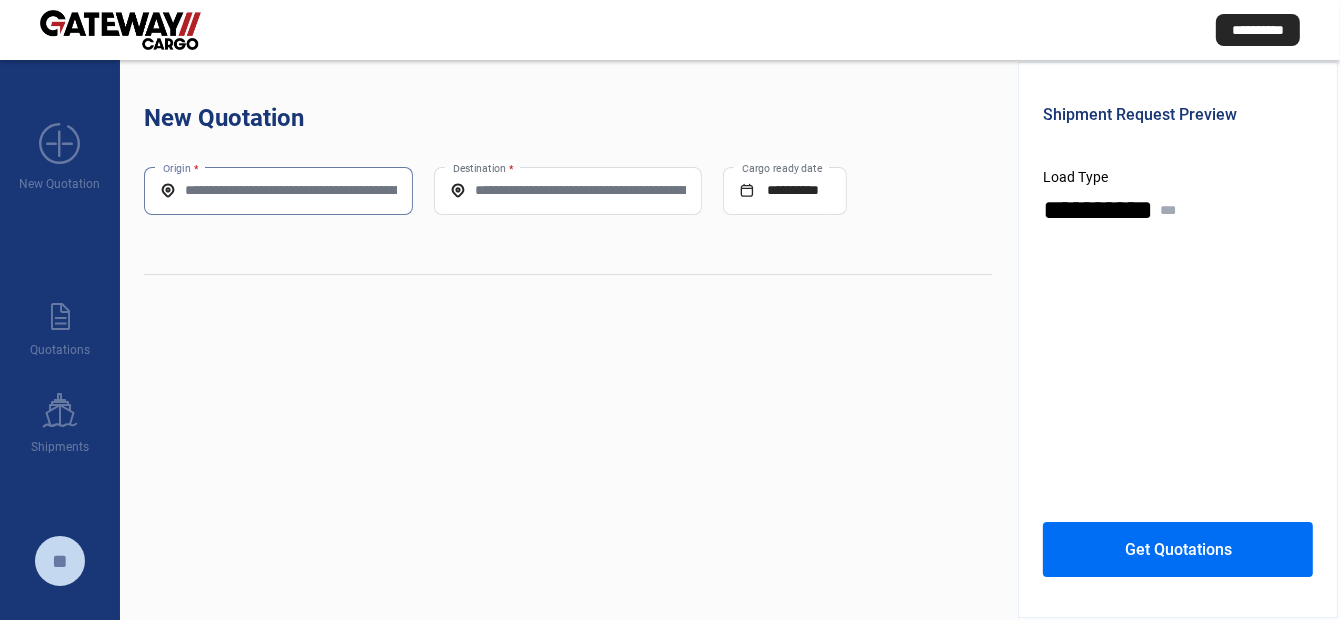 paste on "**********" 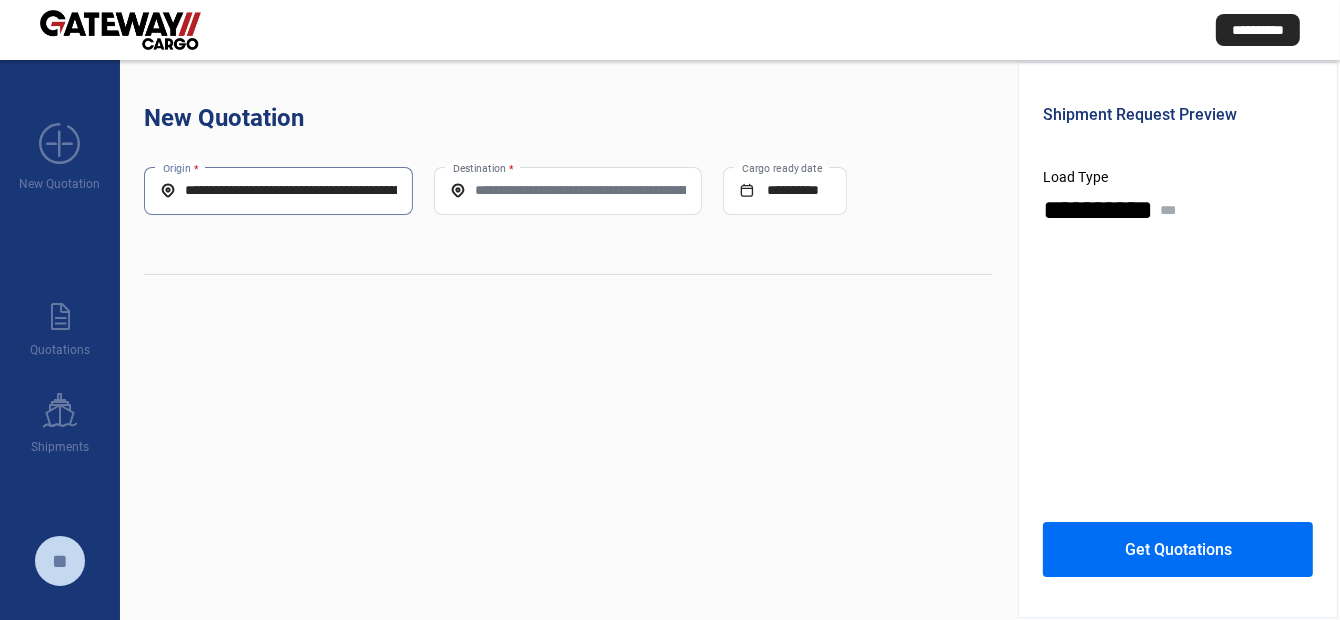 scroll, scrollTop: 0, scrollLeft: 111, axis: horizontal 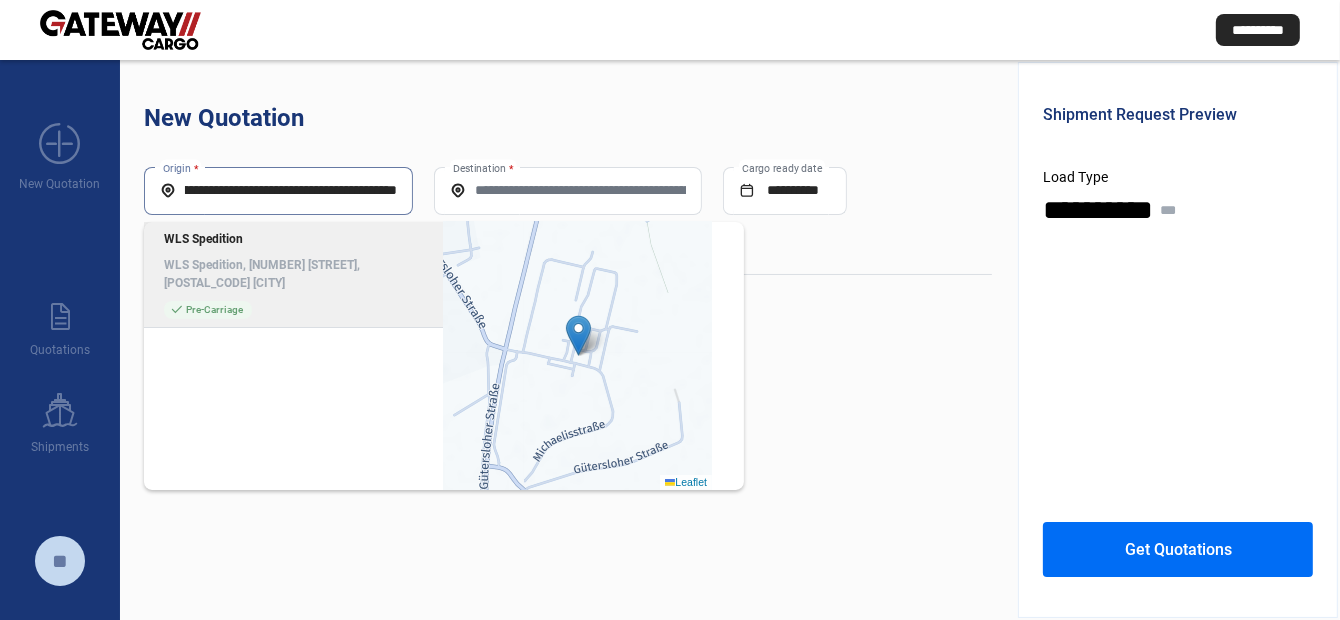 type on "**********" 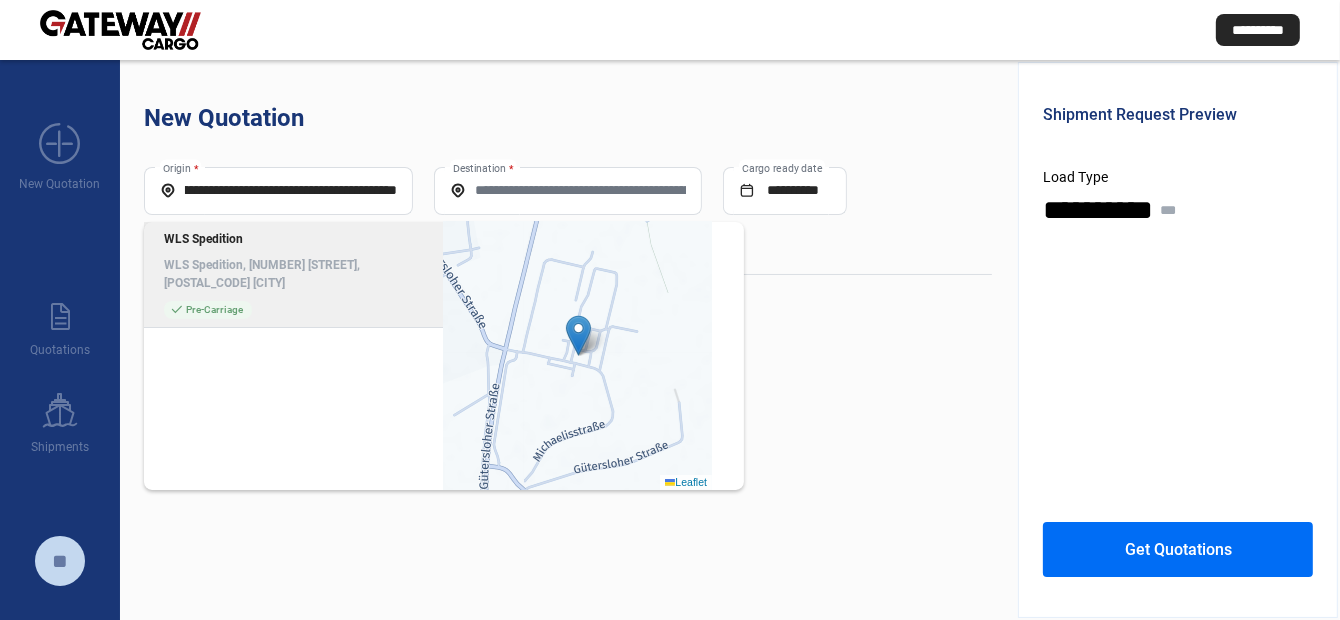 scroll, scrollTop: 0, scrollLeft: 0, axis: both 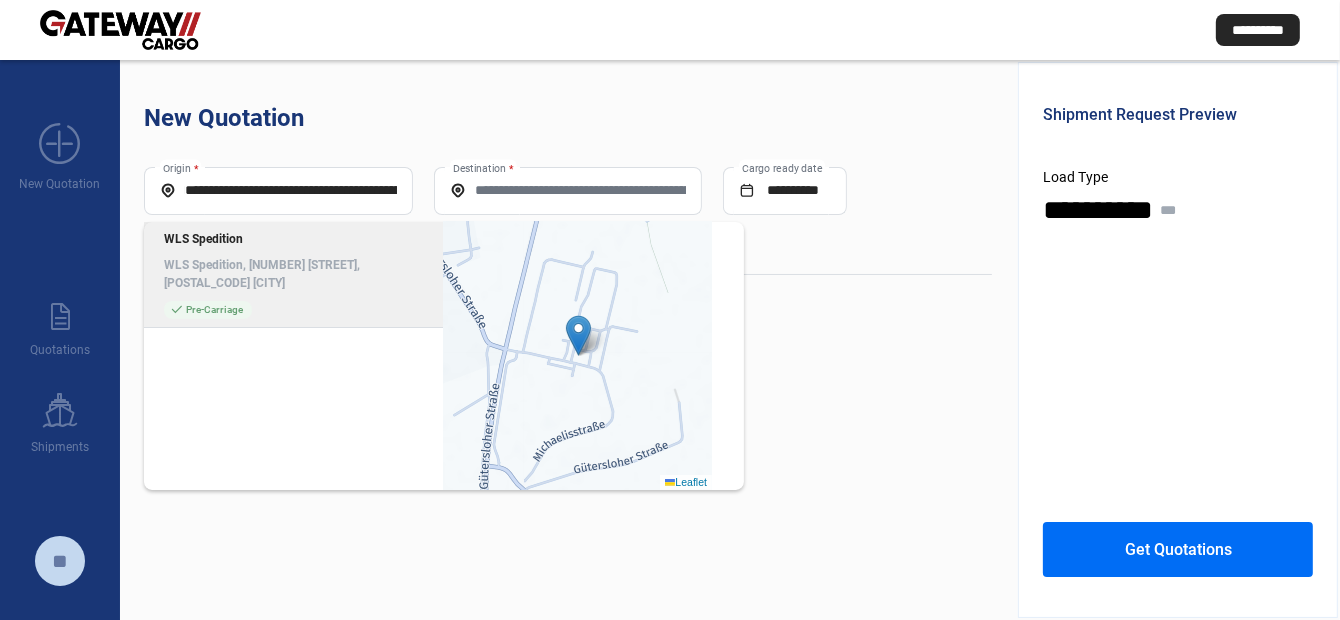 click on "[COMPANY_NAME], [STREET], [POSTAL_CODE] [CITY], [COUNTRY]" at bounding box center (294, 274) 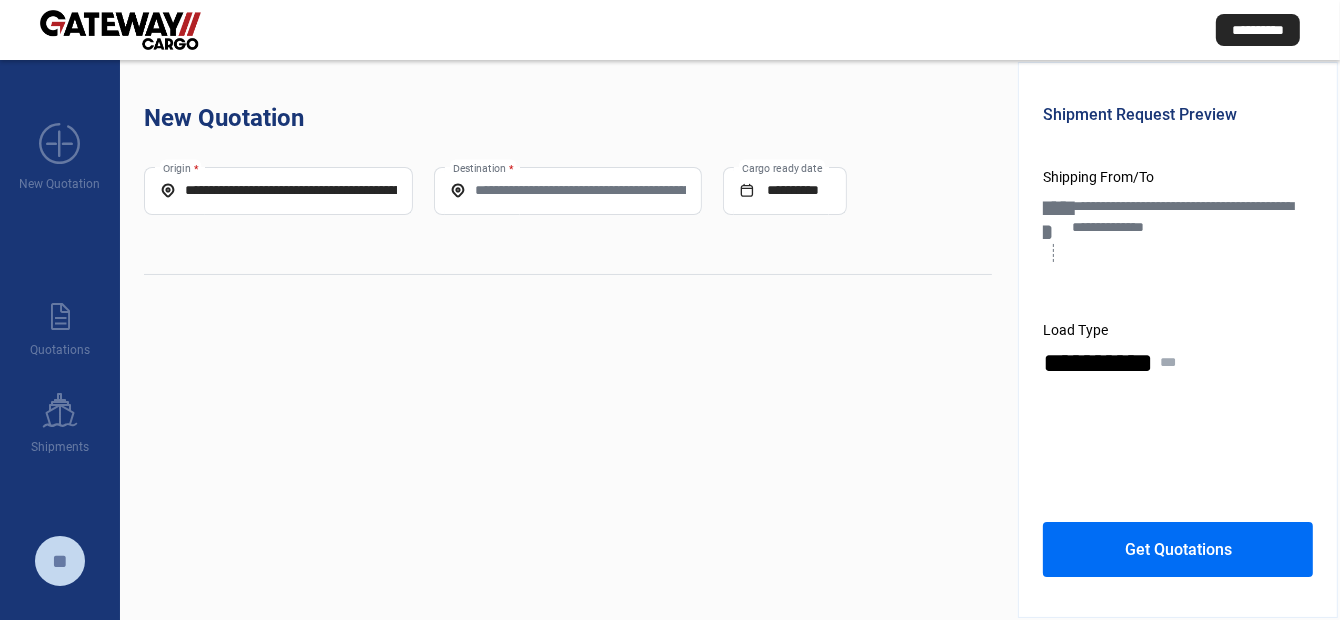 click on "Destination *" at bounding box center (568, 191) 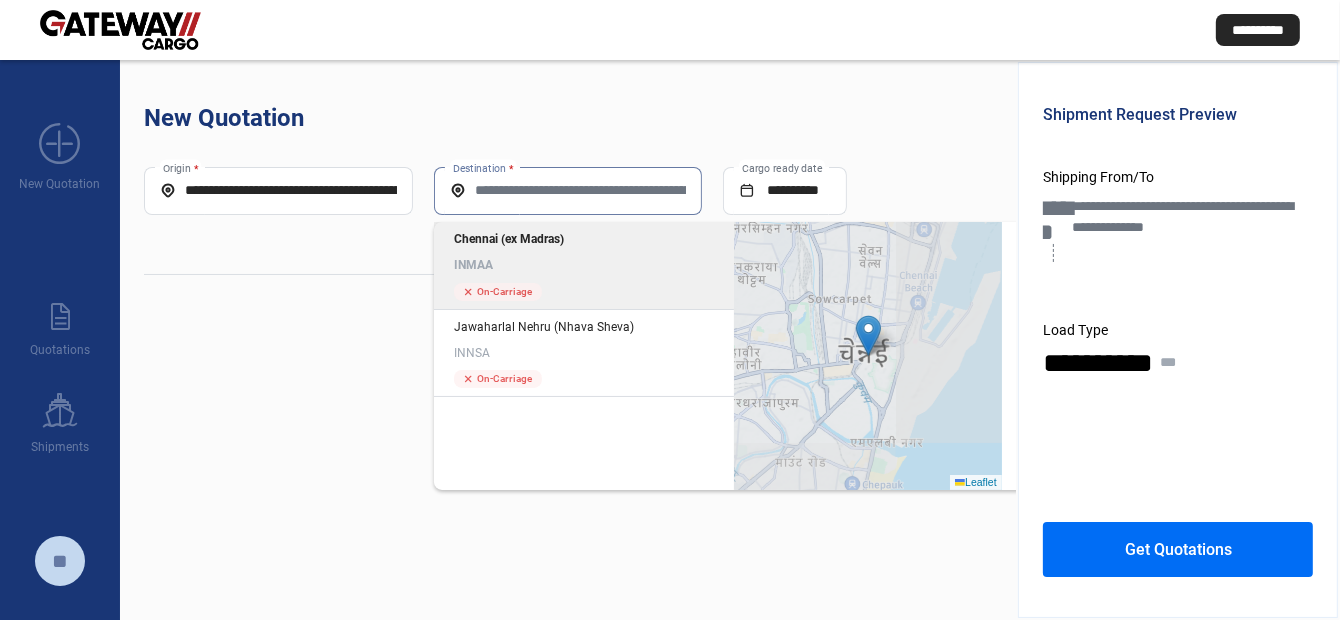 click on "Chennai (ex Madras)" at bounding box center [584, 239] 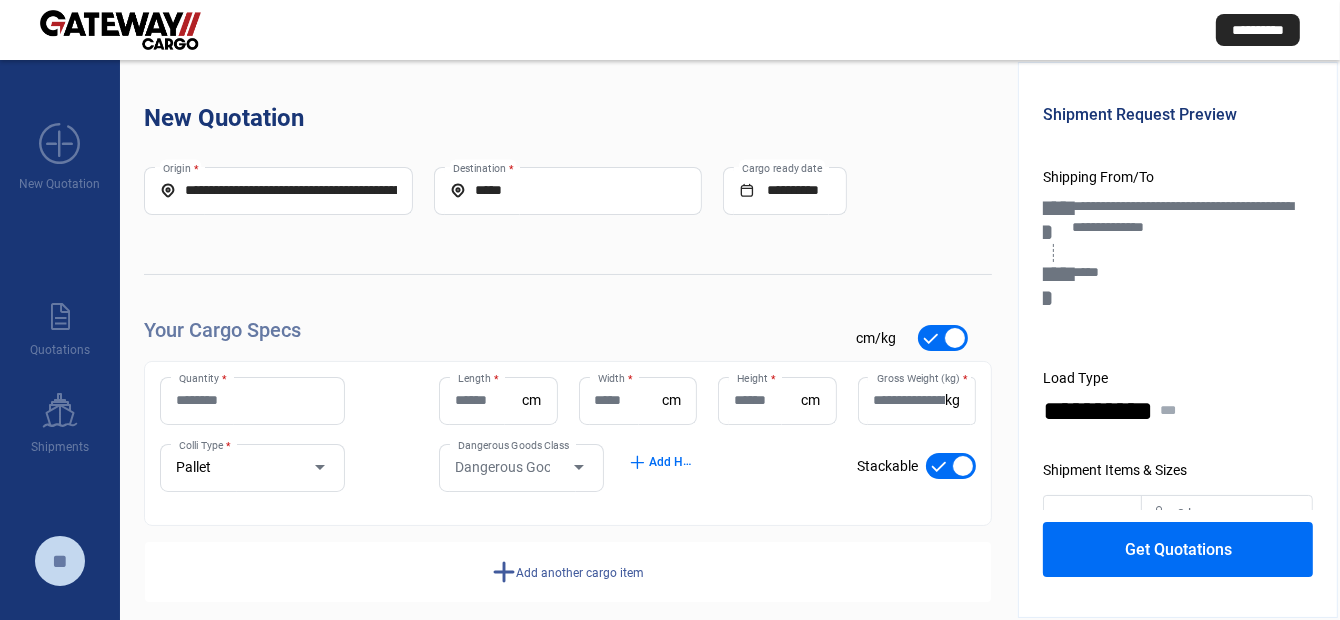 click on "Quantity *" at bounding box center [252, 400] 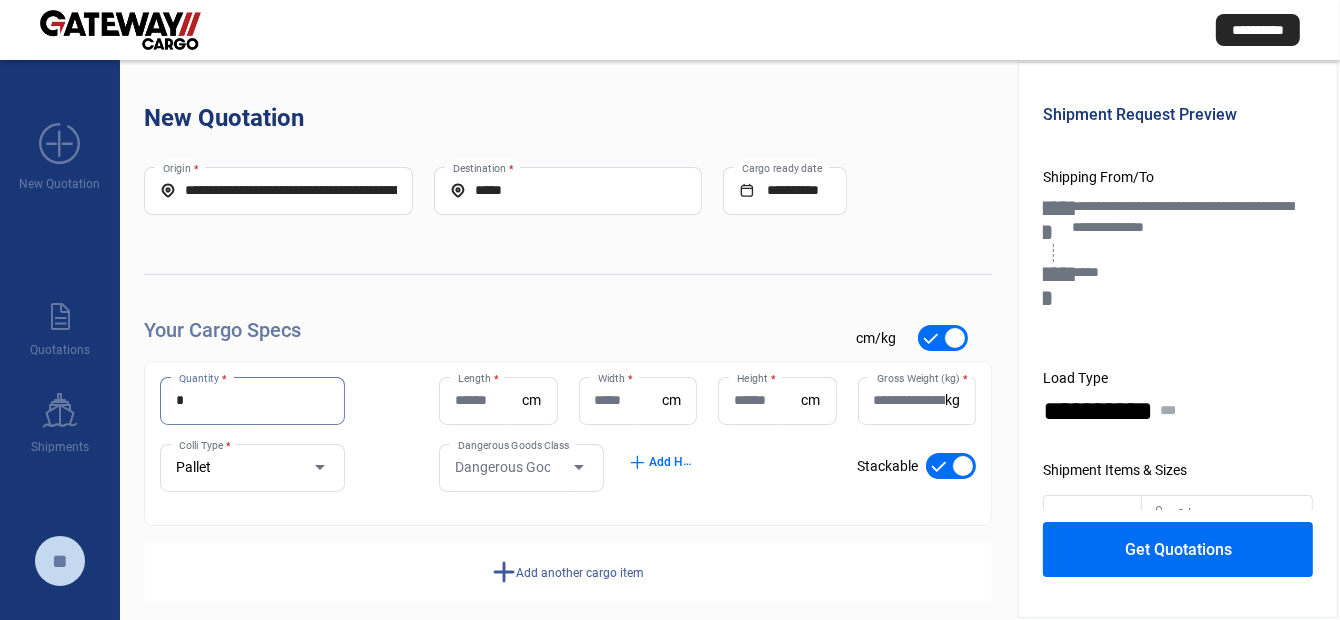 type on "*" 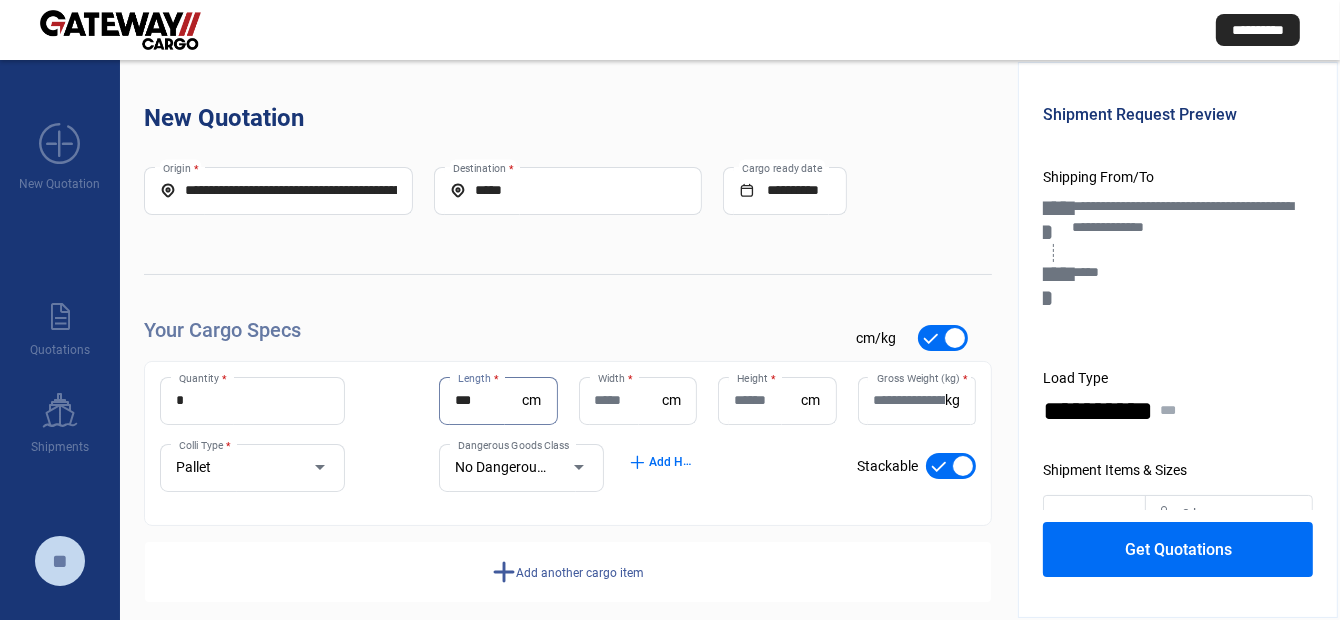 type on "***" 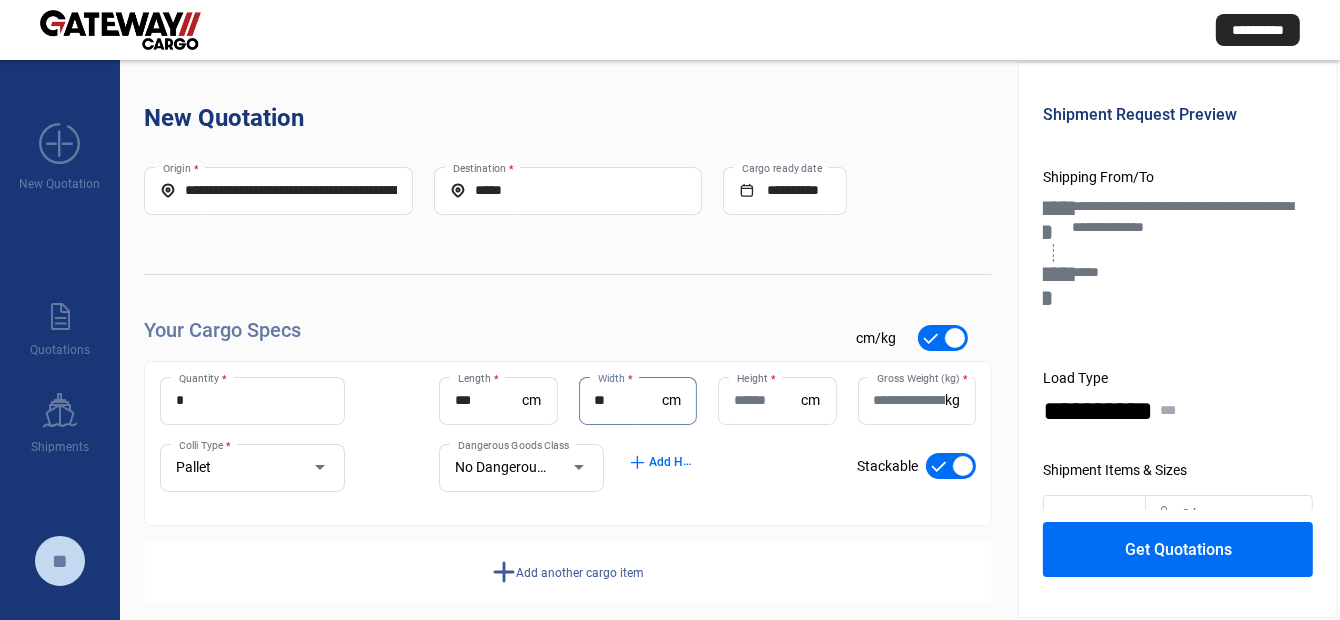 type on "**" 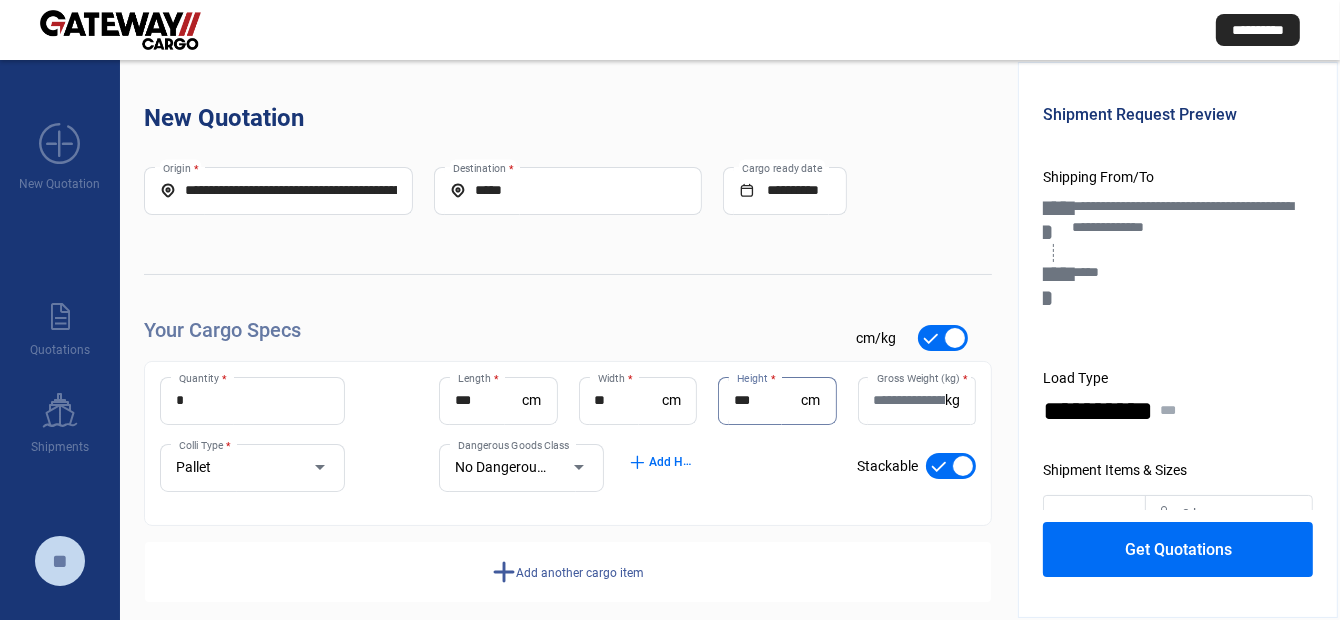 type on "***" 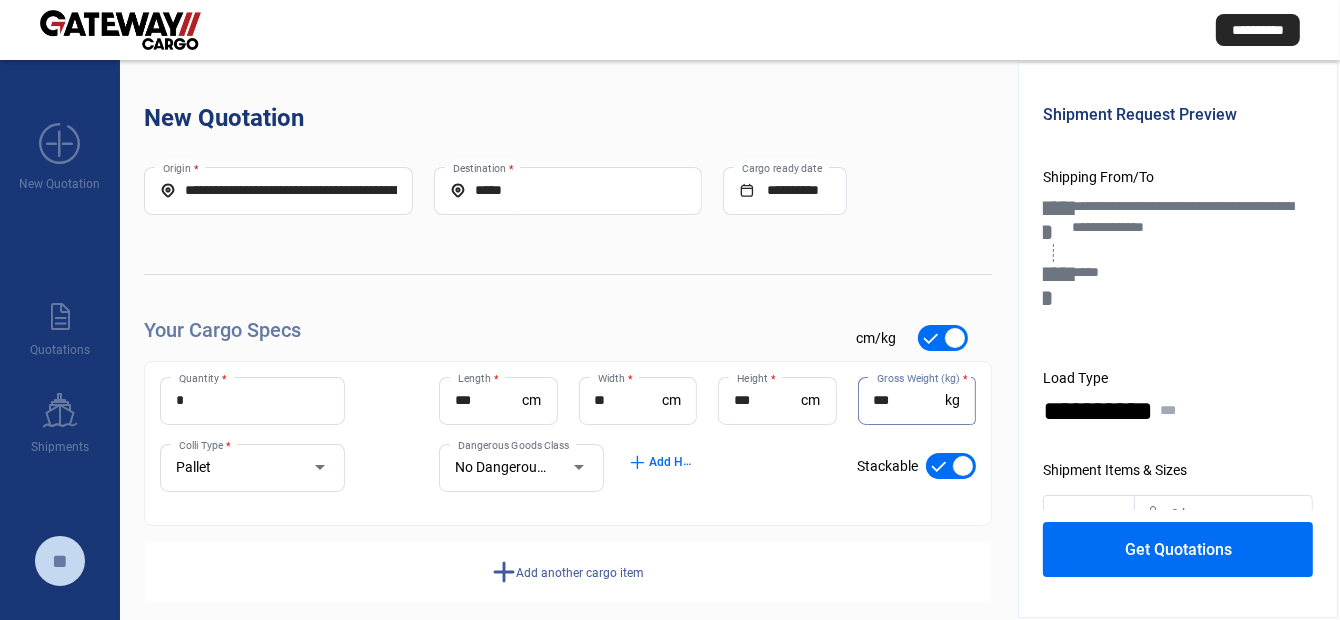 scroll, scrollTop: 23, scrollLeft: 0, axis: vertical 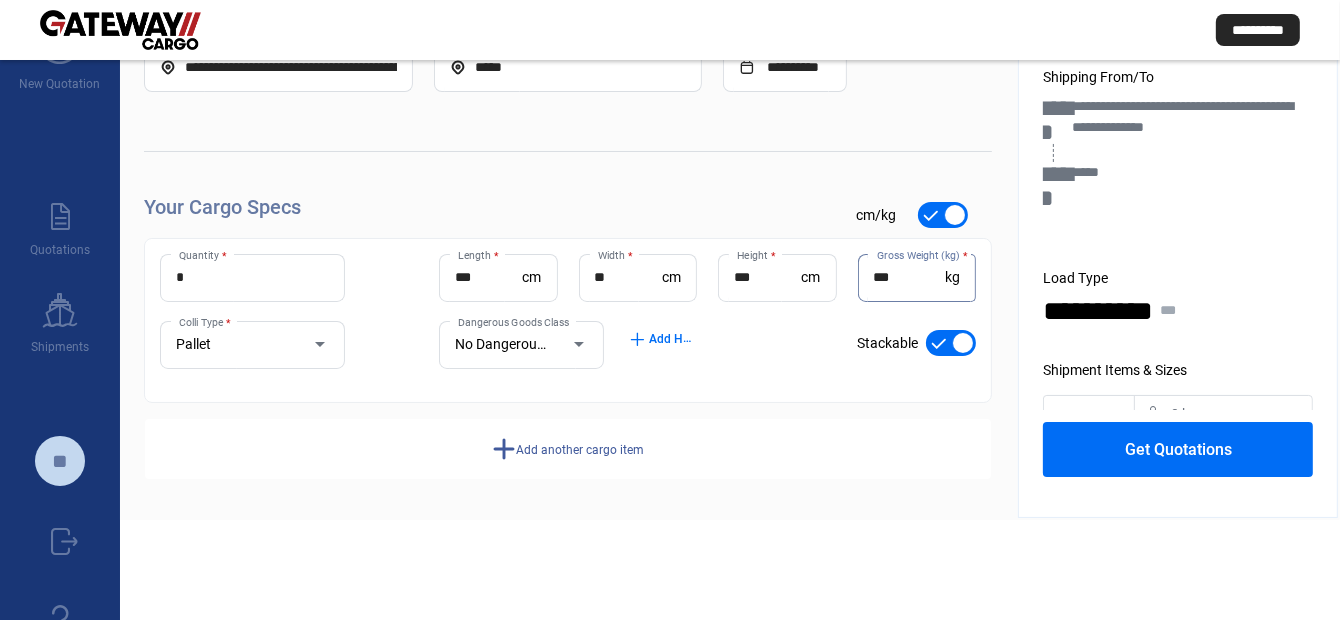 type on "***" 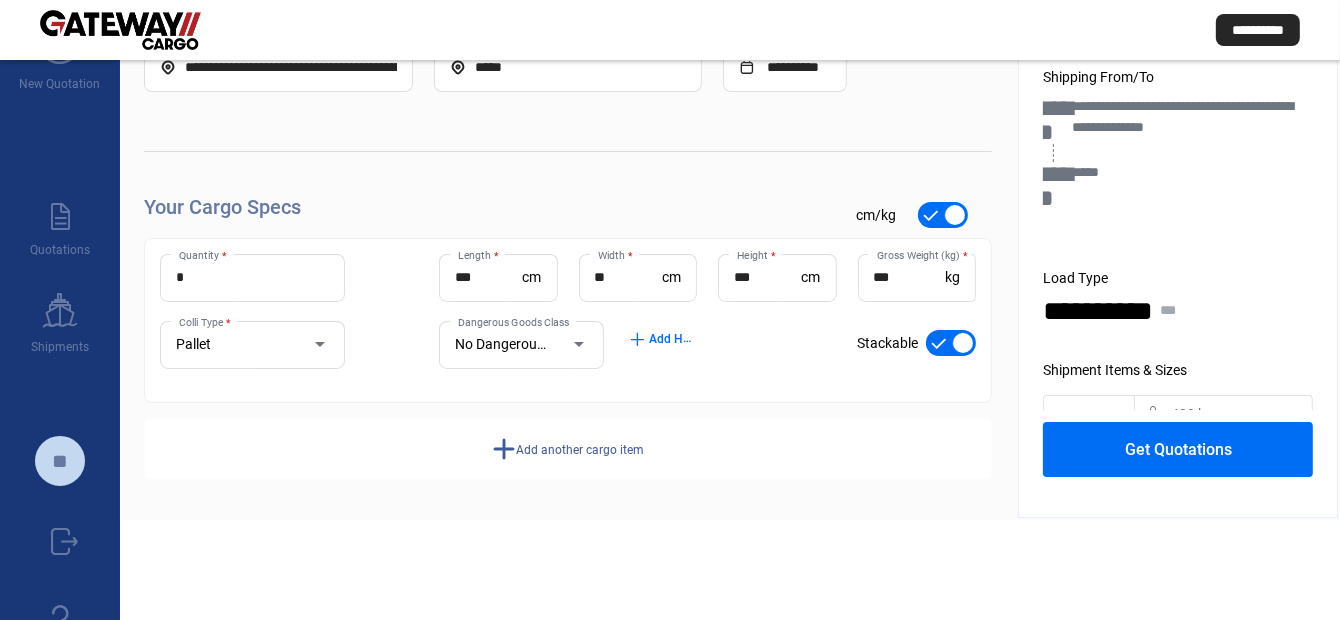 click on "add  Add another cargo item" at bounding box center (568, 449) 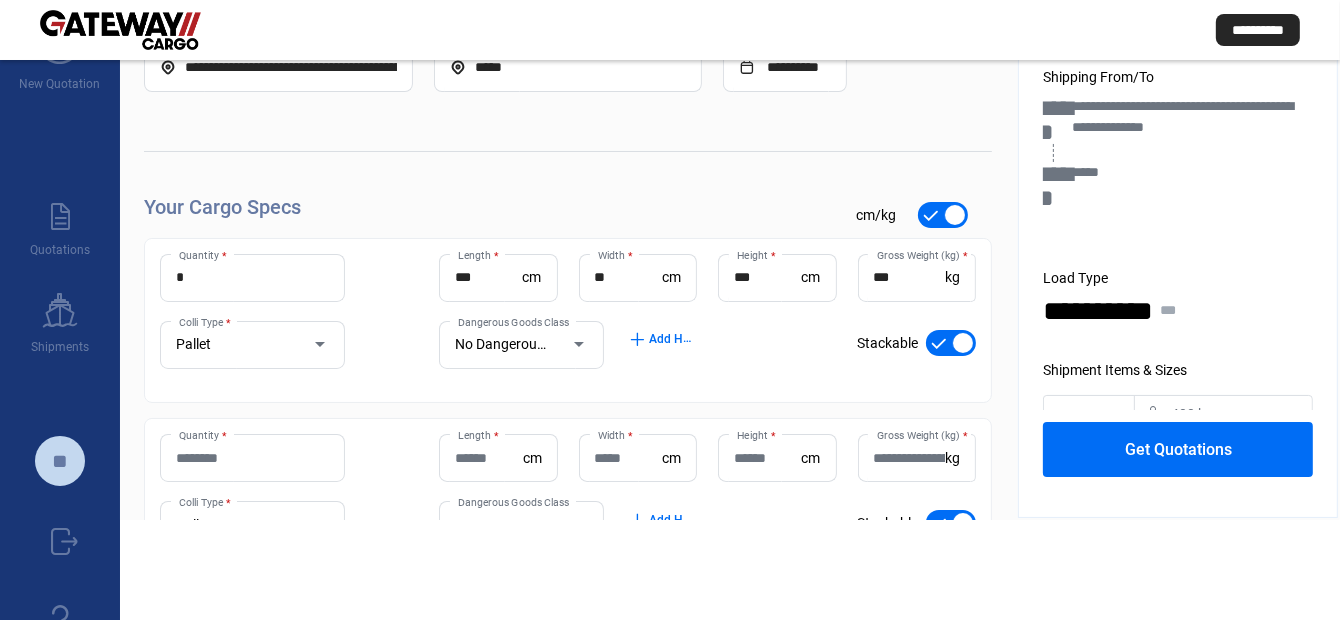 drag, startPoint x: 276, startPoint y: 473, endPoint x: 253, endPoint y: 464, distance: 24.698177 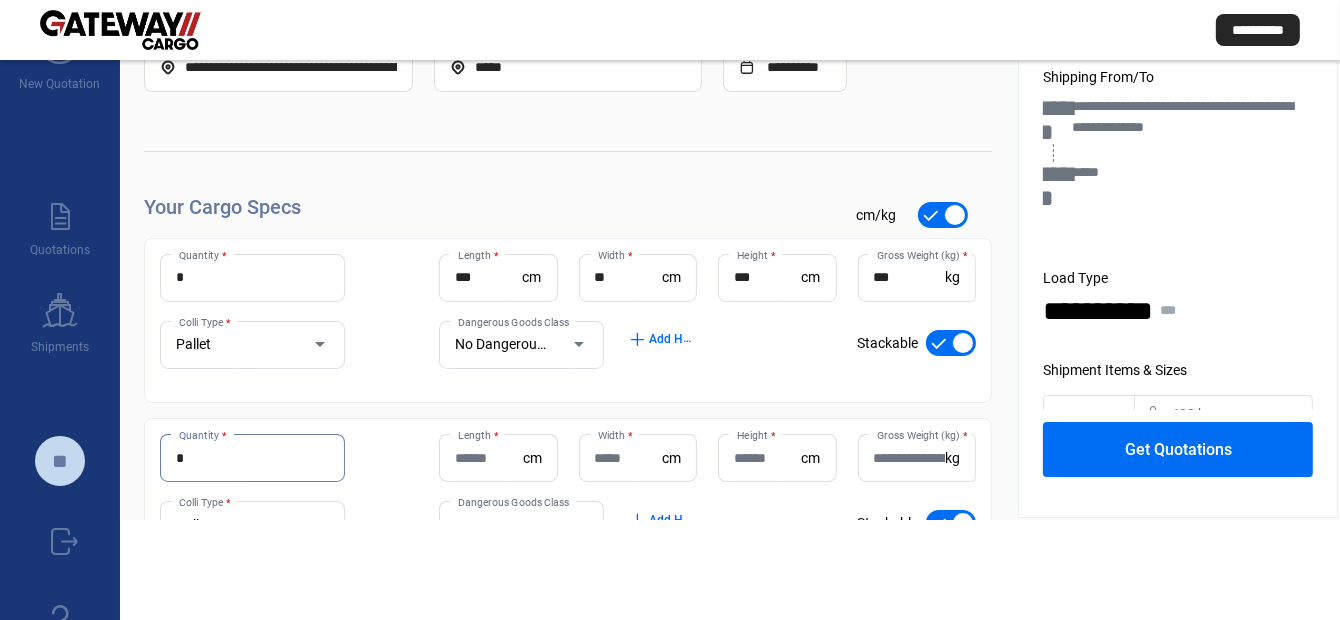 type on "*" 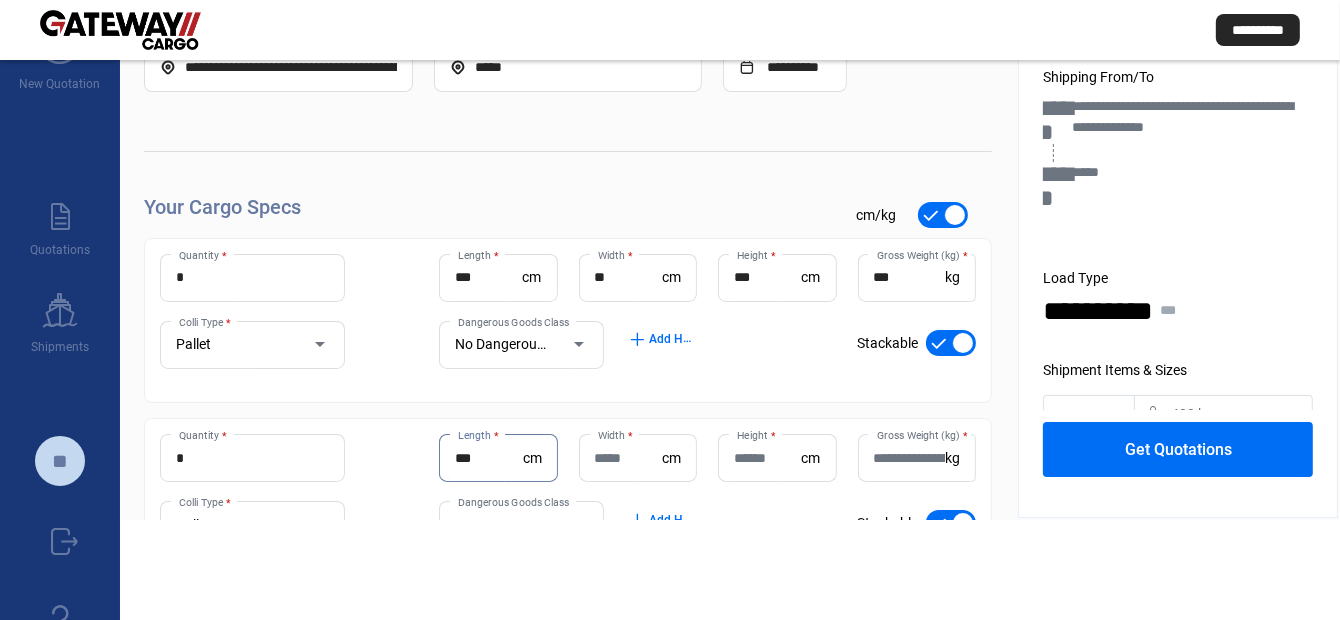 type on "***" 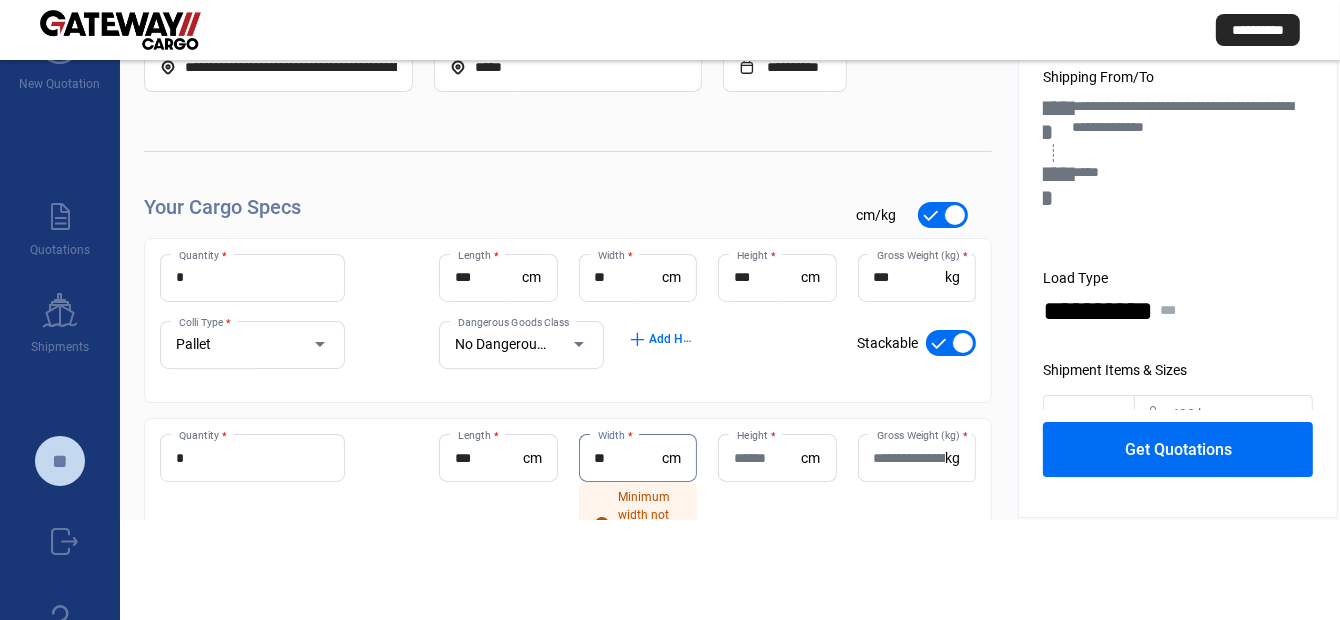 type on "**" 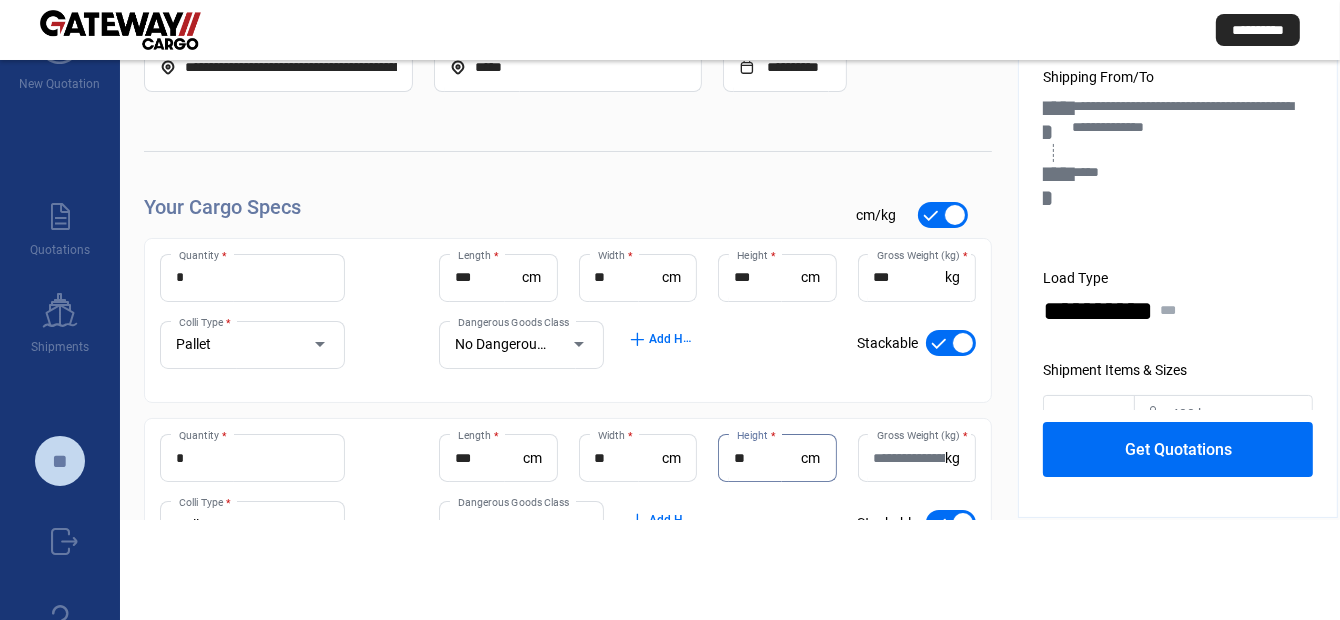 type on "**" 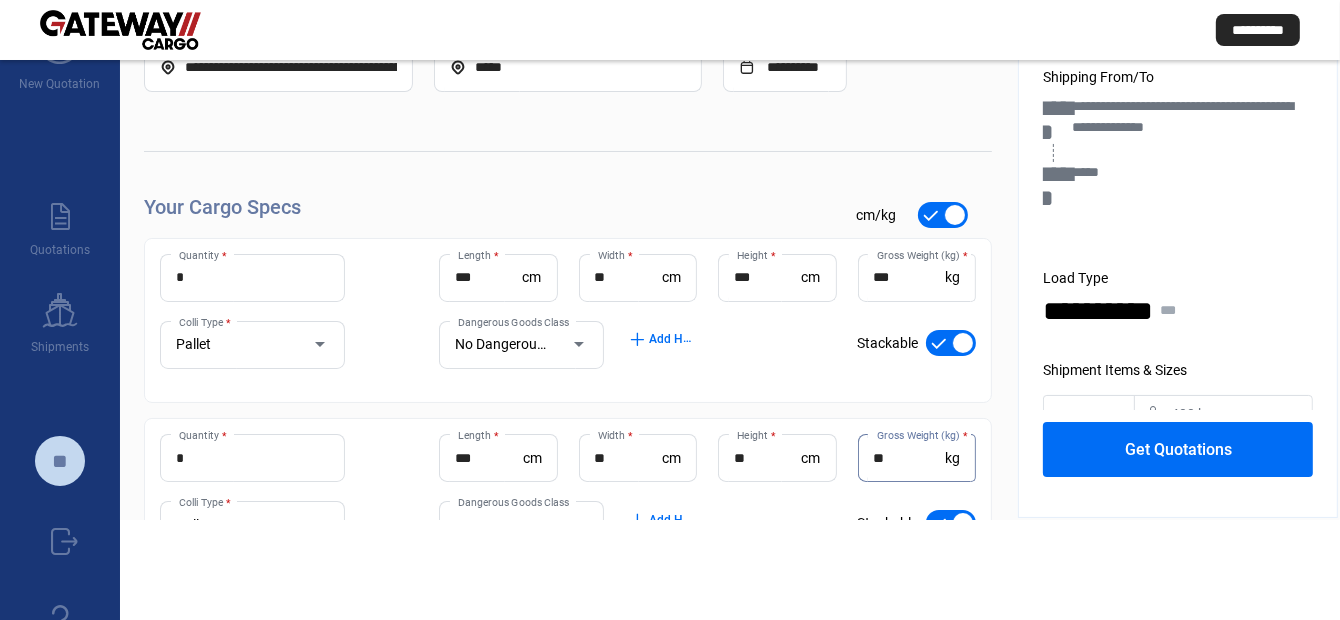 scroll, scrollTop: 172, scrollLeft: 0, axis: vertical 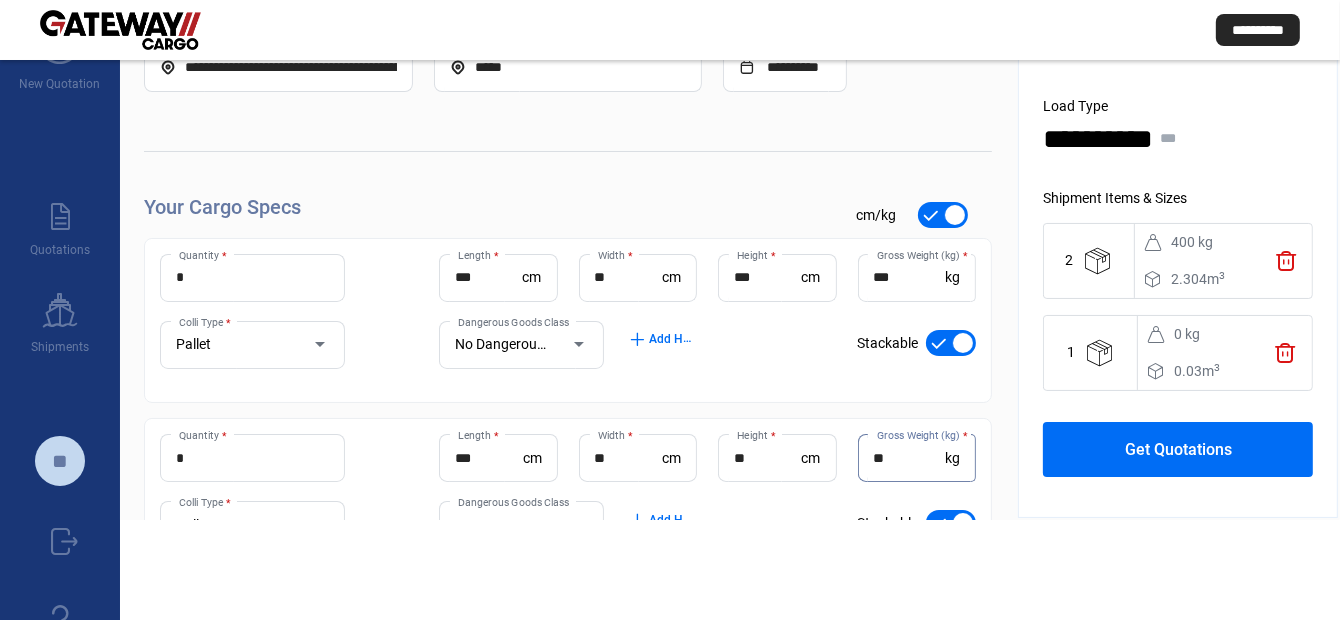 type on "**" 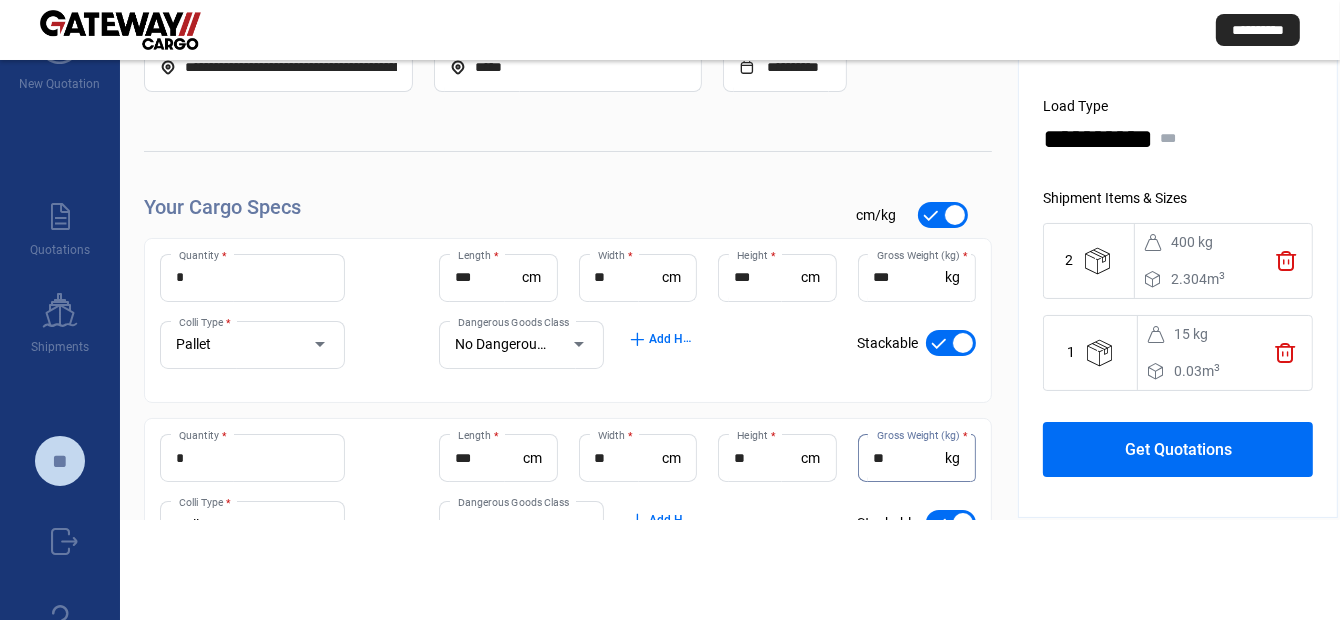 click on "Get Quotations" at bounding box center [1178, 449] 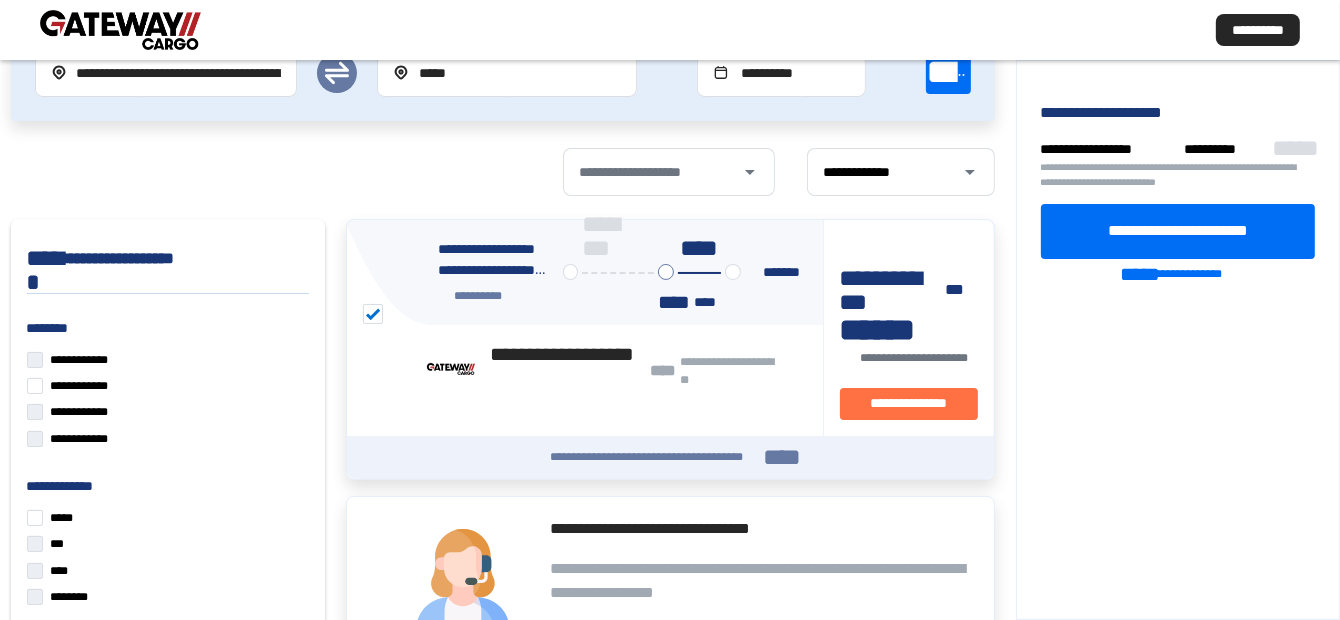 drag, startPoint x: 795, startPoint y: 325, endPoint x: 829, endPoint y: 324, distance: 34.0147 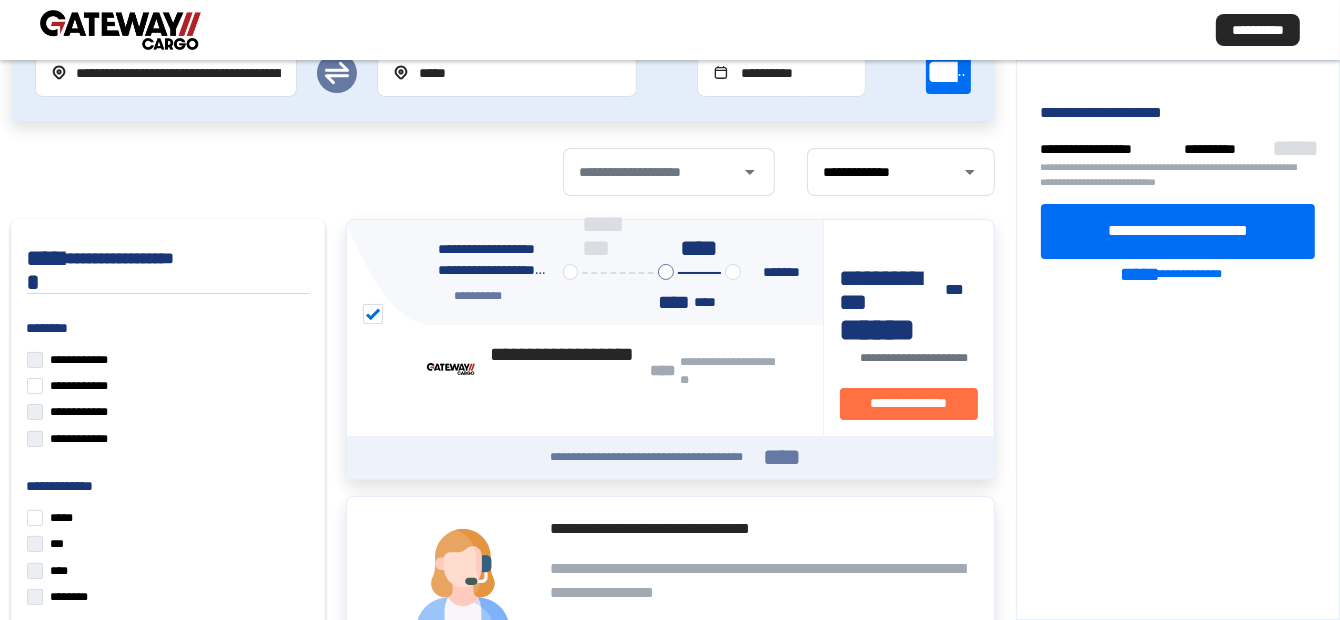 click on "**********" at bounding box center [670, 328] 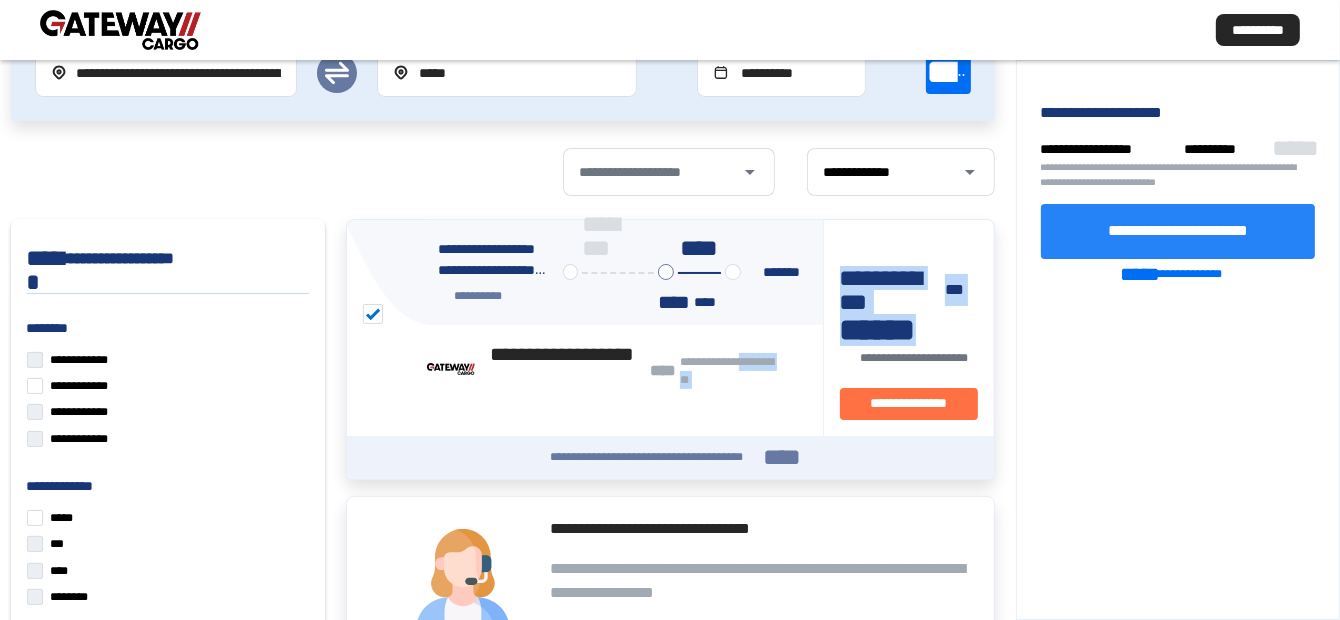 click on "**********" at bounding box center [1178, 231] 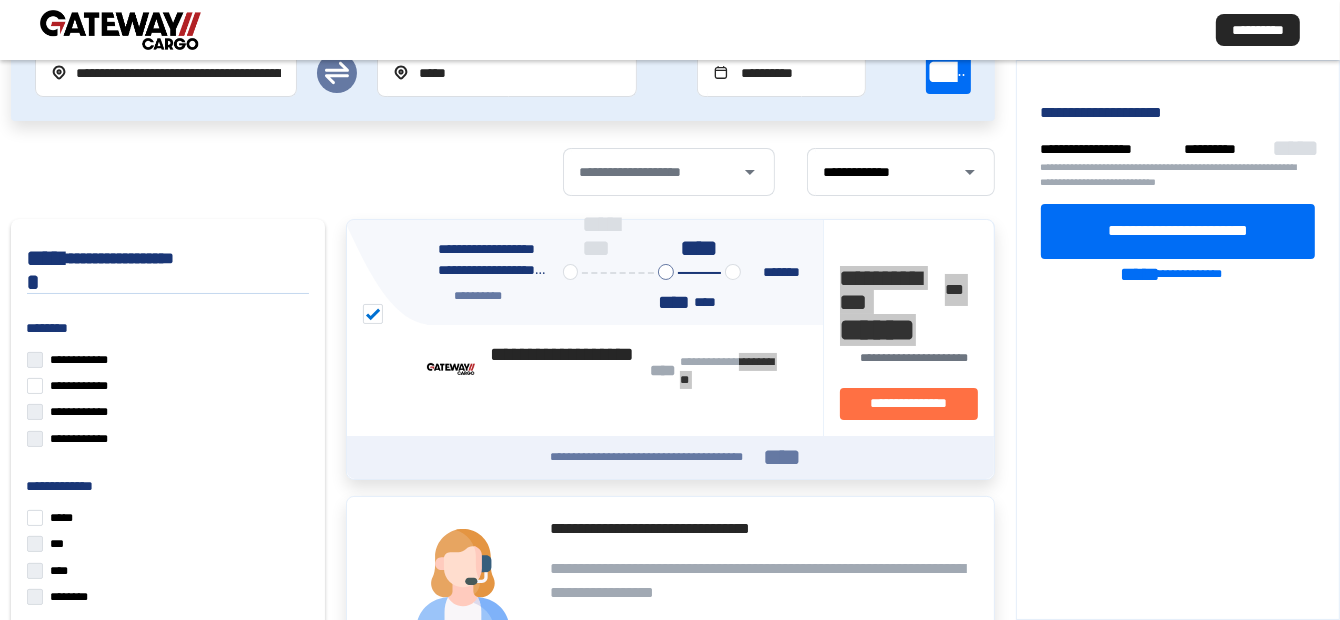 scroll, scrollTop: 0, scrollLeft: 0, axis: both 